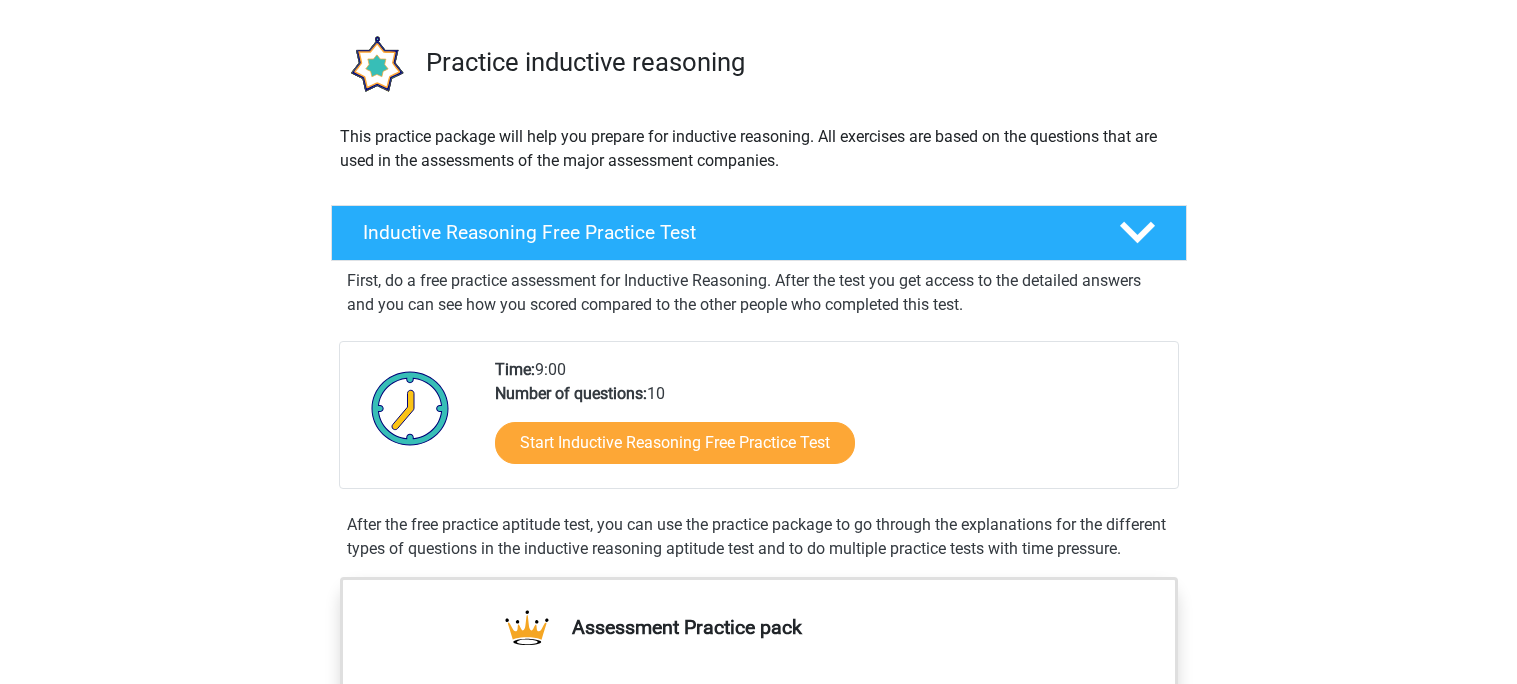 scroll, scrollTop: 126, scrollLeft: 0, axis: vertical 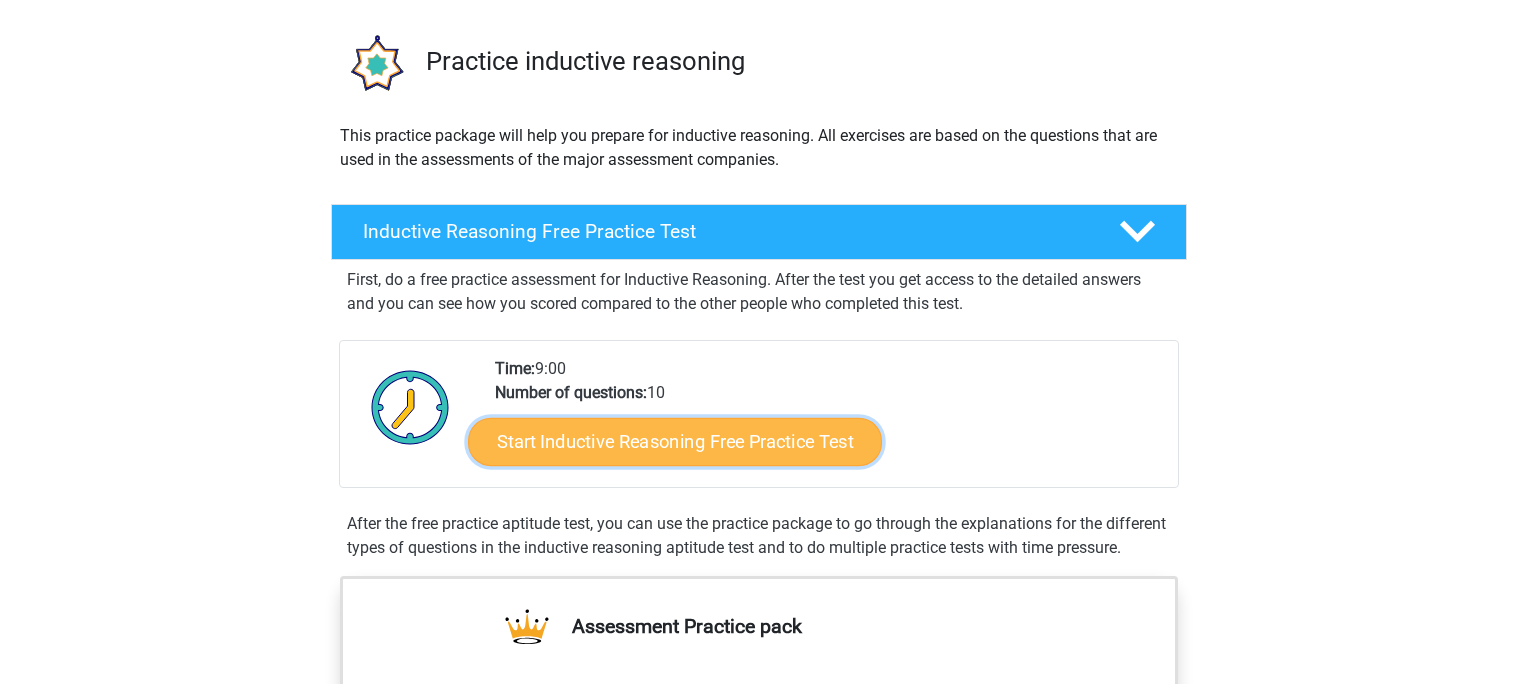 click on "Start Inductive Reasoning
Free Practice Test" at bounding box center [675, 441] 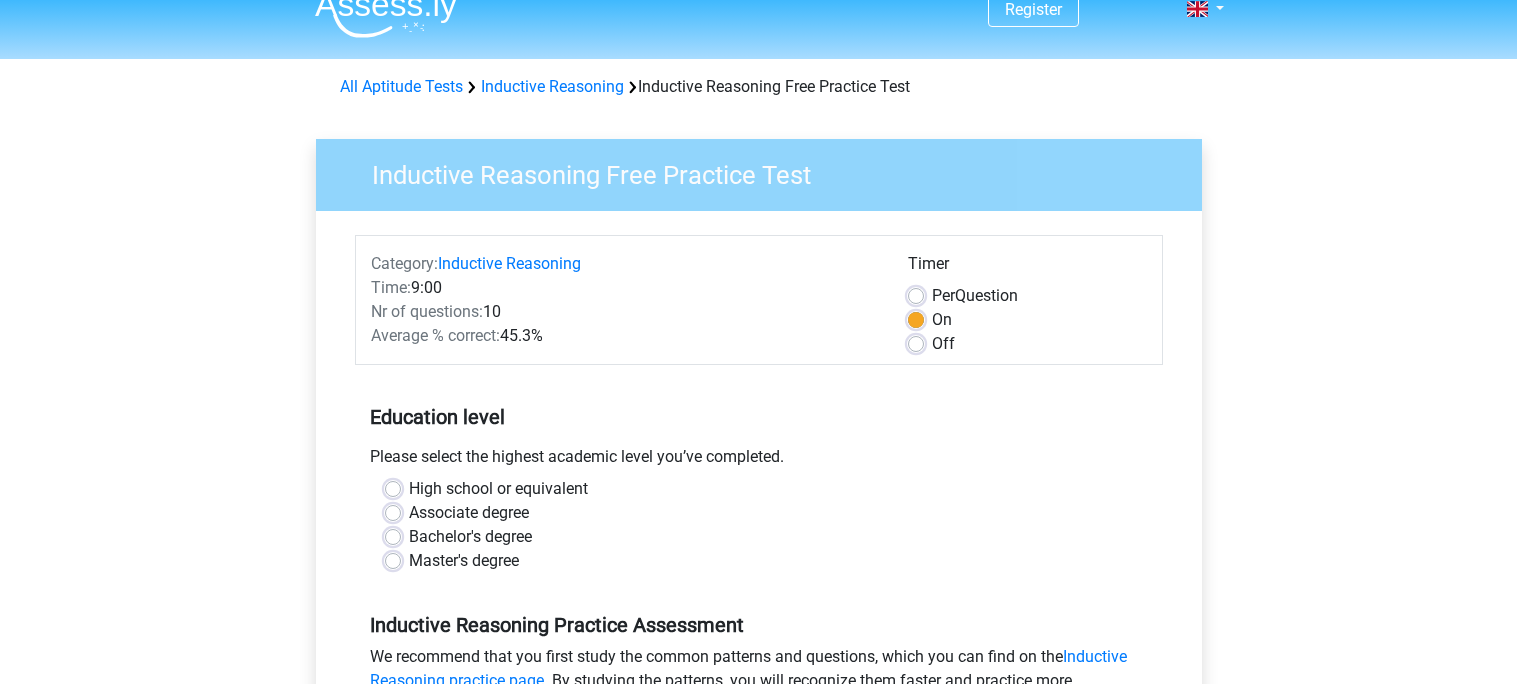 scroll, scrollTop: 27, scrollLeft: 0, axis: vertical 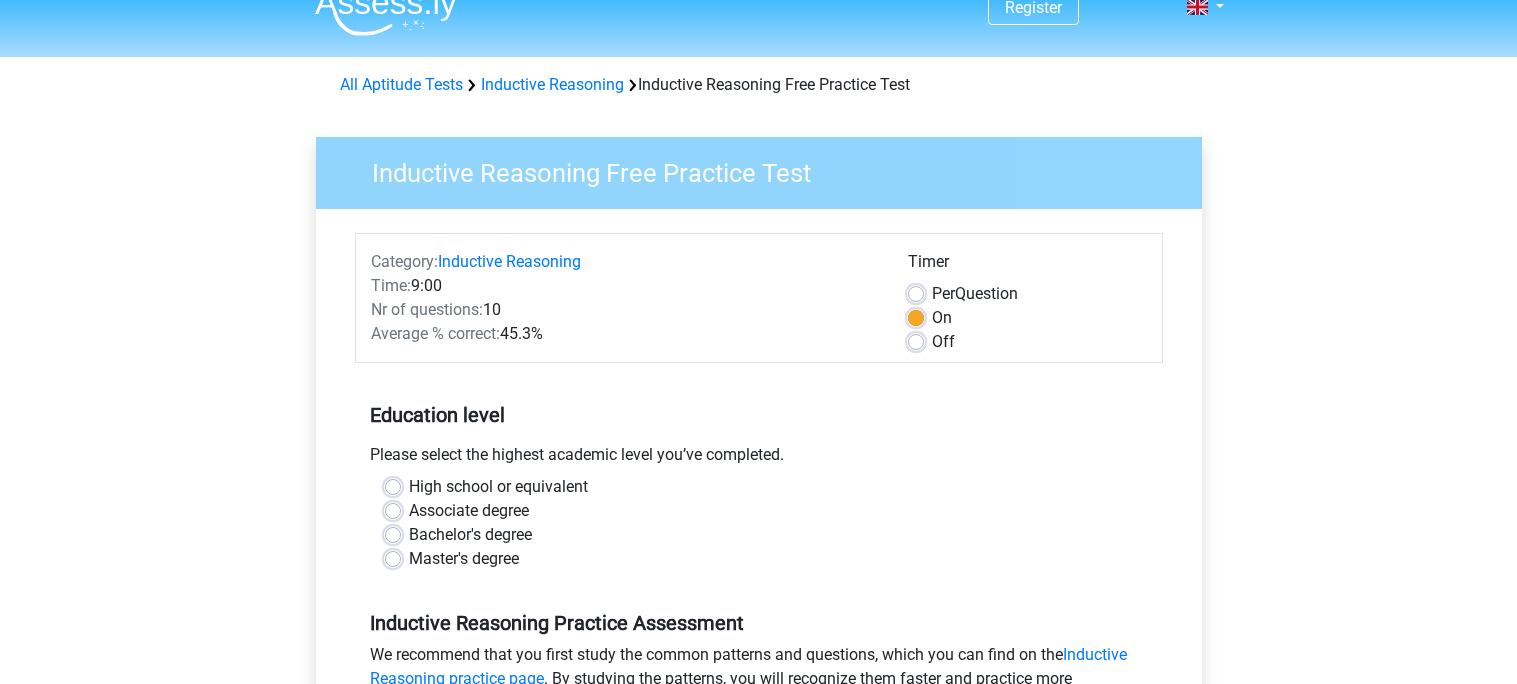 click on "Per  Question" at bounding box center [975, 294] 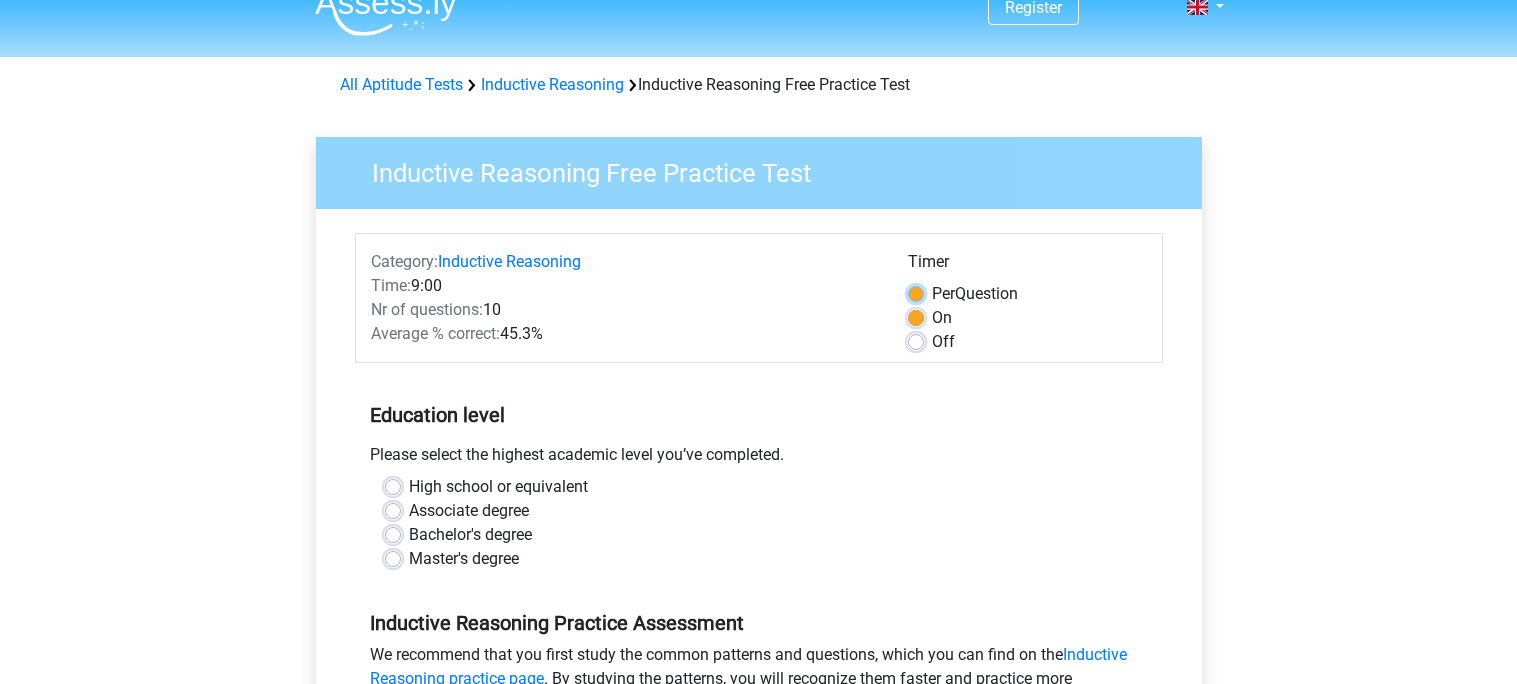 click on "Per  Question" at bounding box center [916, 292] 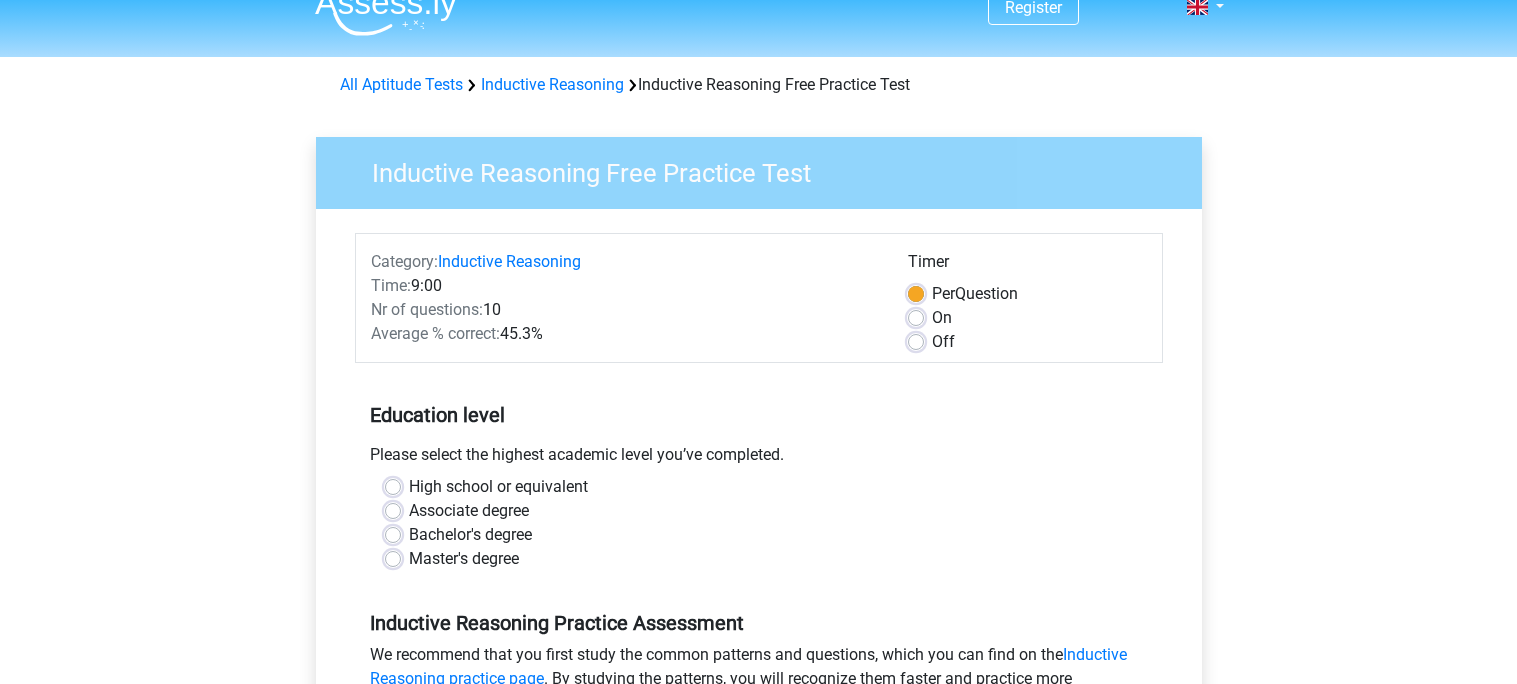 click on "Per  Question" at bounding box center (975, 294) 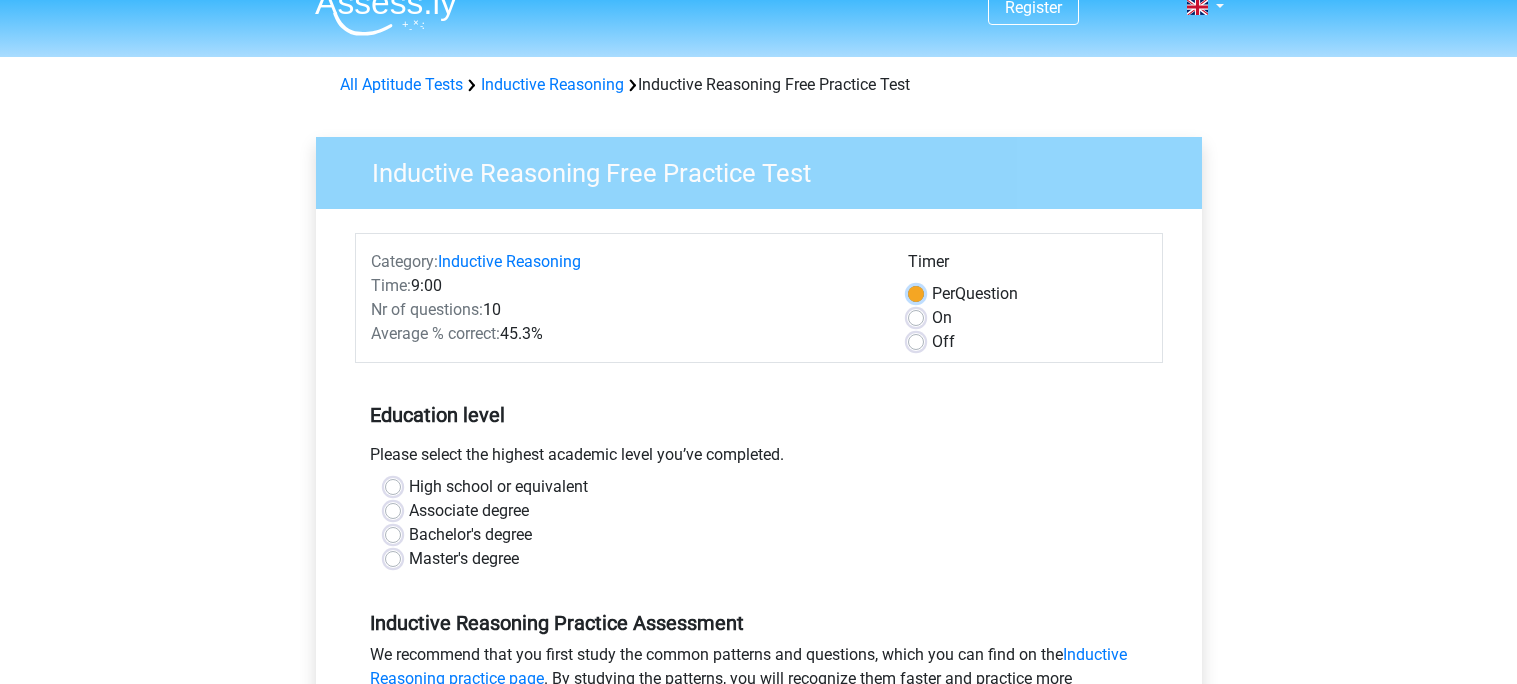 click on "Per  Question" at bounding box center [916, 292] 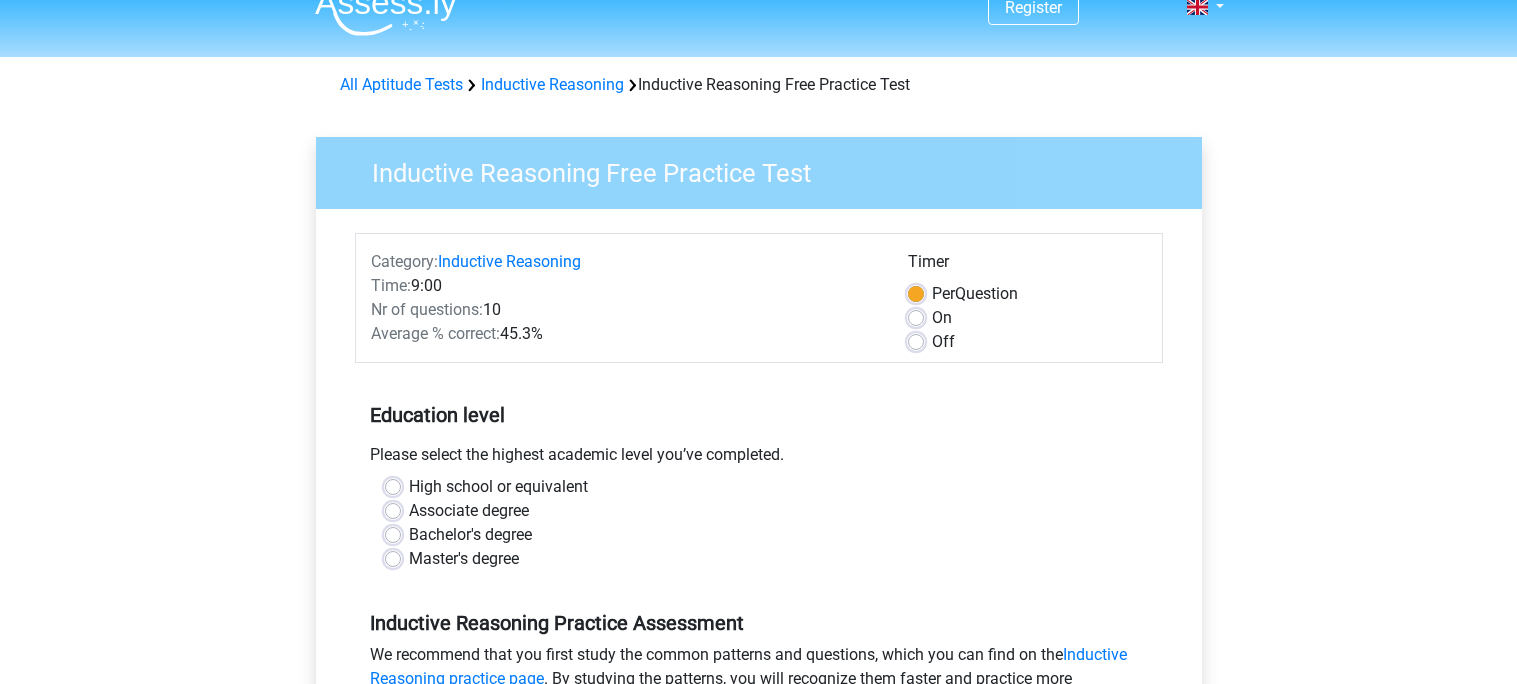click on "On" at bounding box center [942, 318] 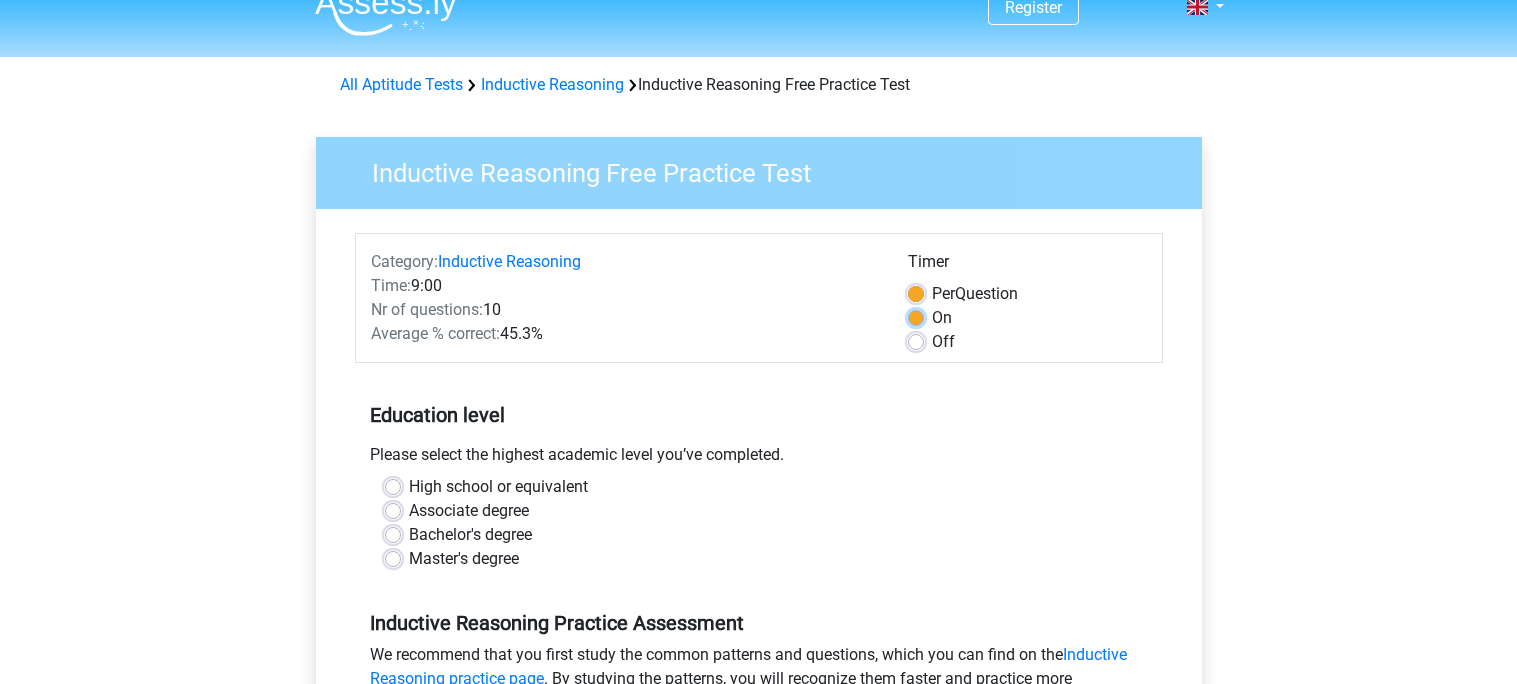 click on "On" at bounding box center [916, 316] 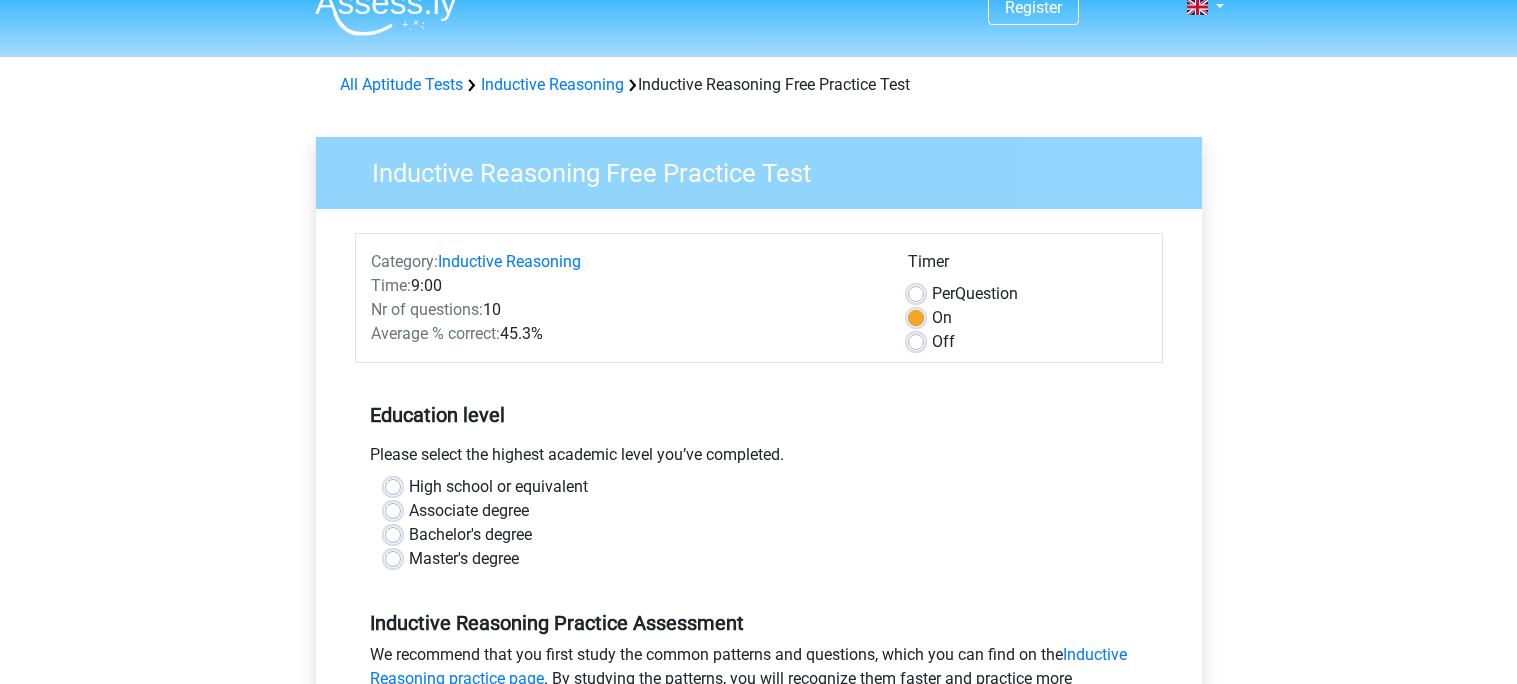 click on "Off" at bounding box center [943, 342] 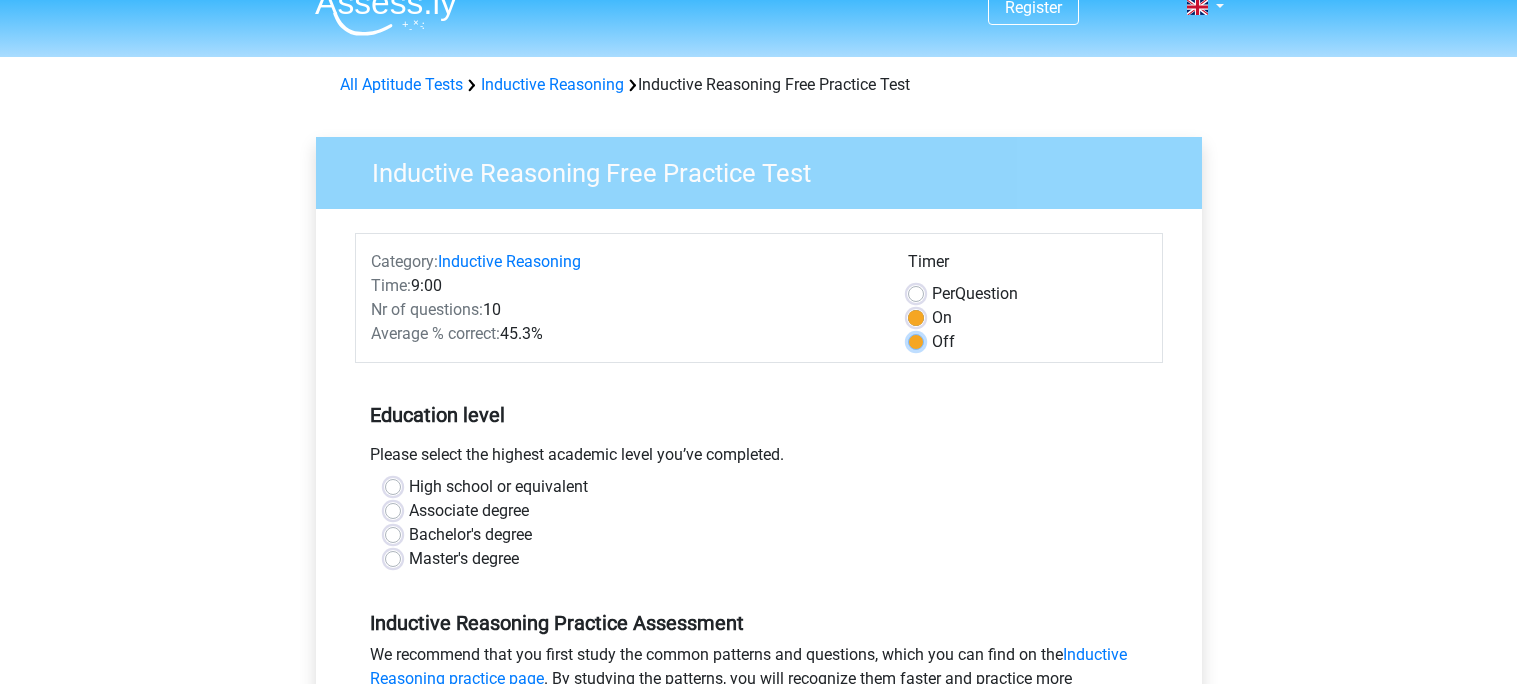 click on "Off" at bounding box center (916, 340) 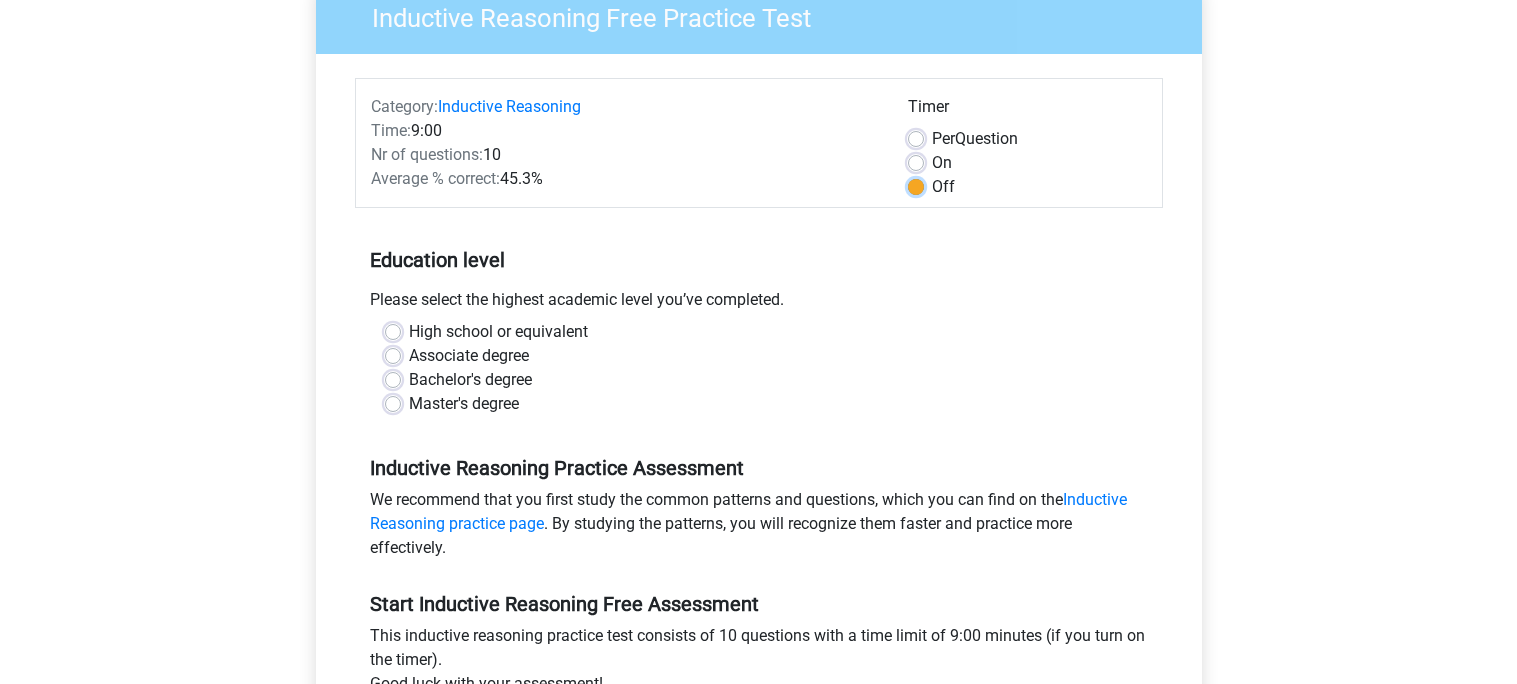 scroll, scrollTop: 193, scrollLeft: 0, axis: vertical 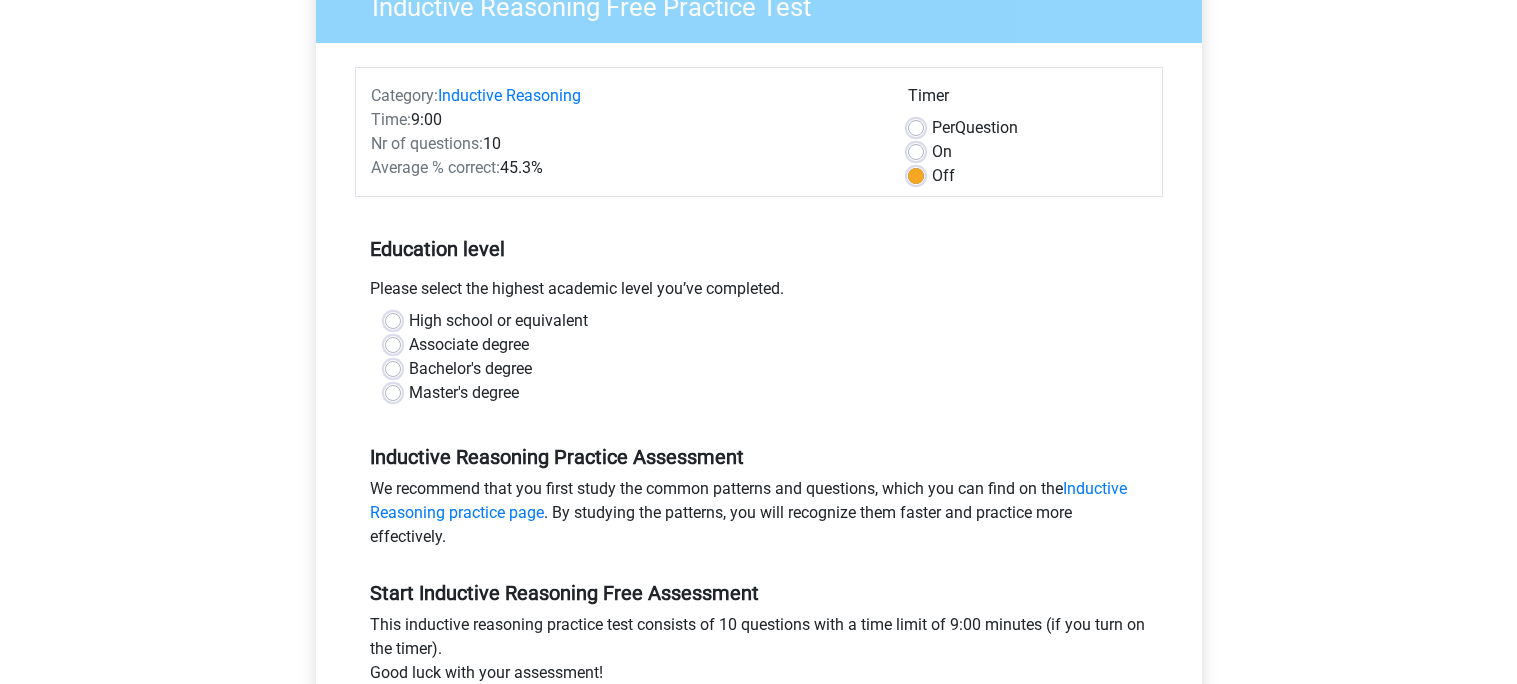 click on "High school or equivalent" at bounding box center [498, 321] 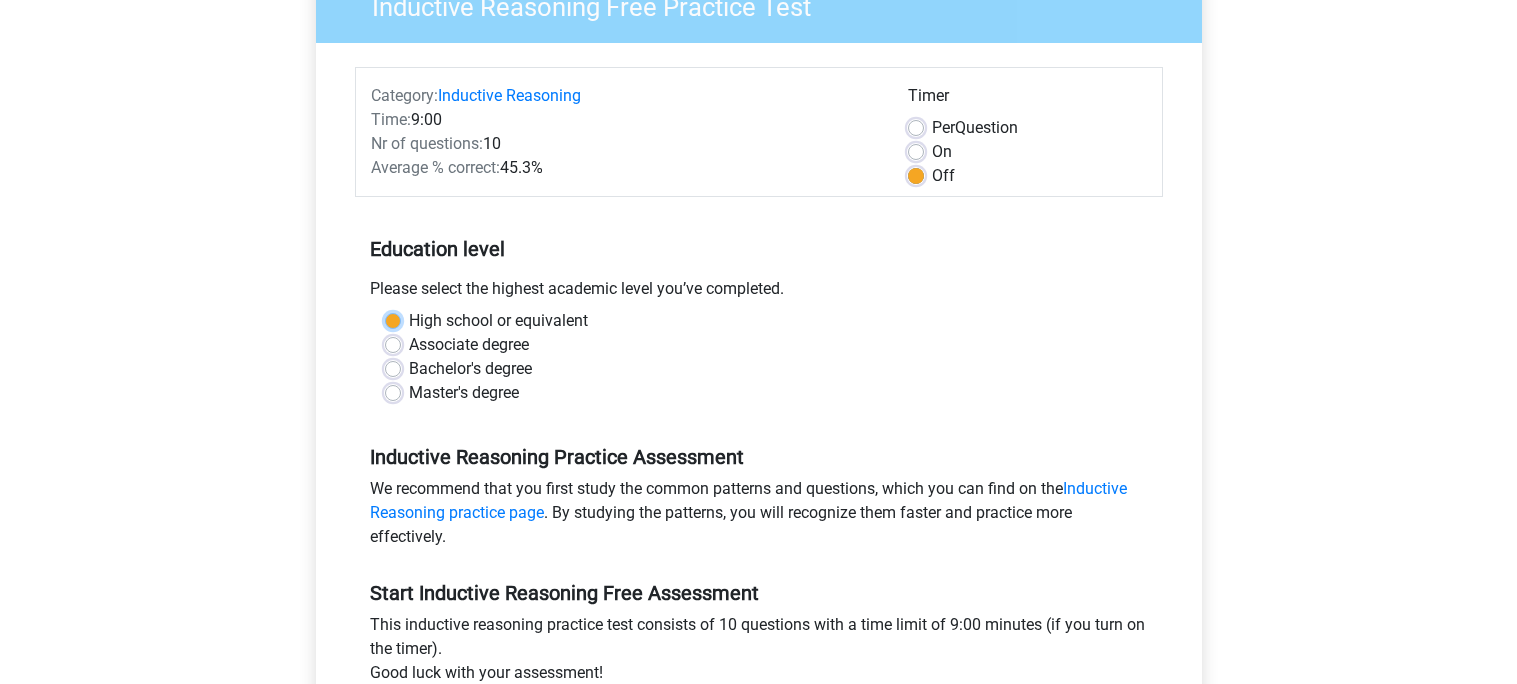 click on "High school or equivalent" at bounding box center (393, 319) 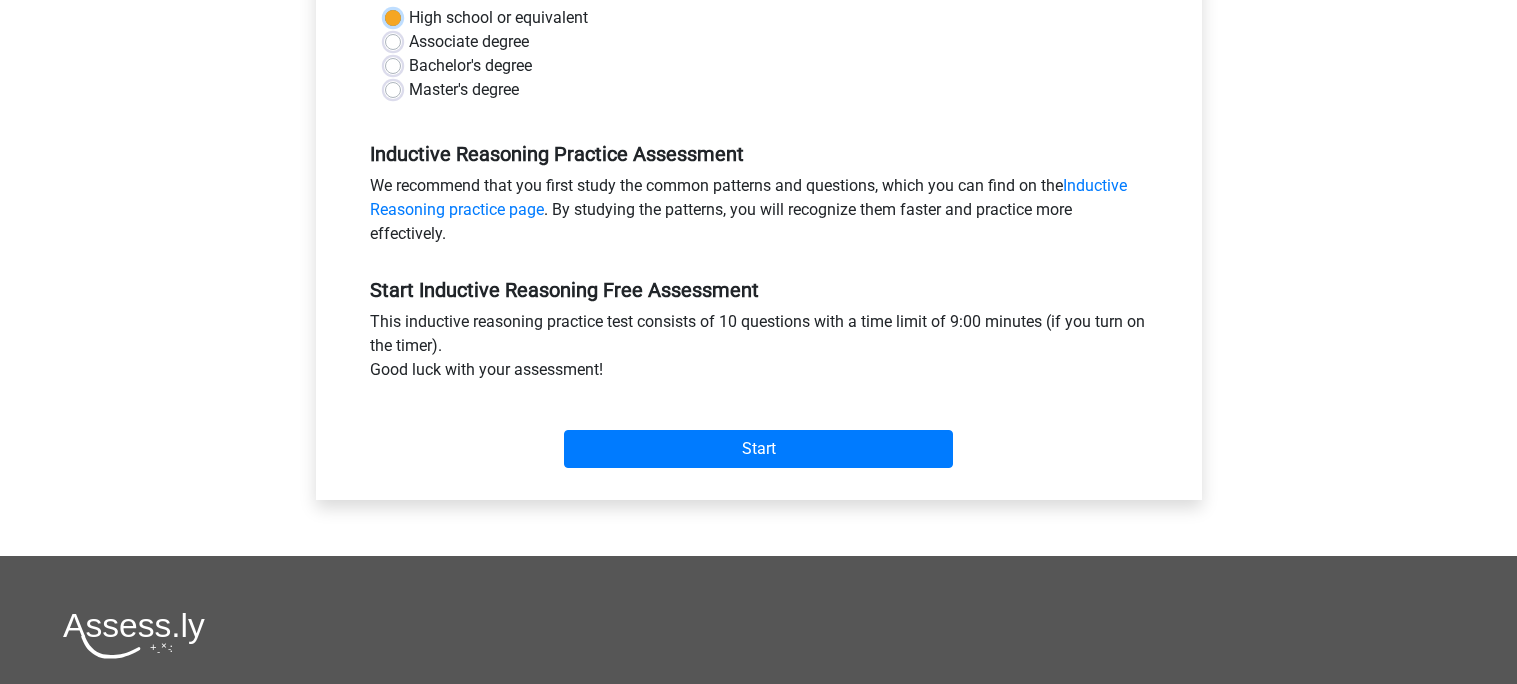 scroll, scrollTop: 506, scrollLeft: 0, axis: vertical 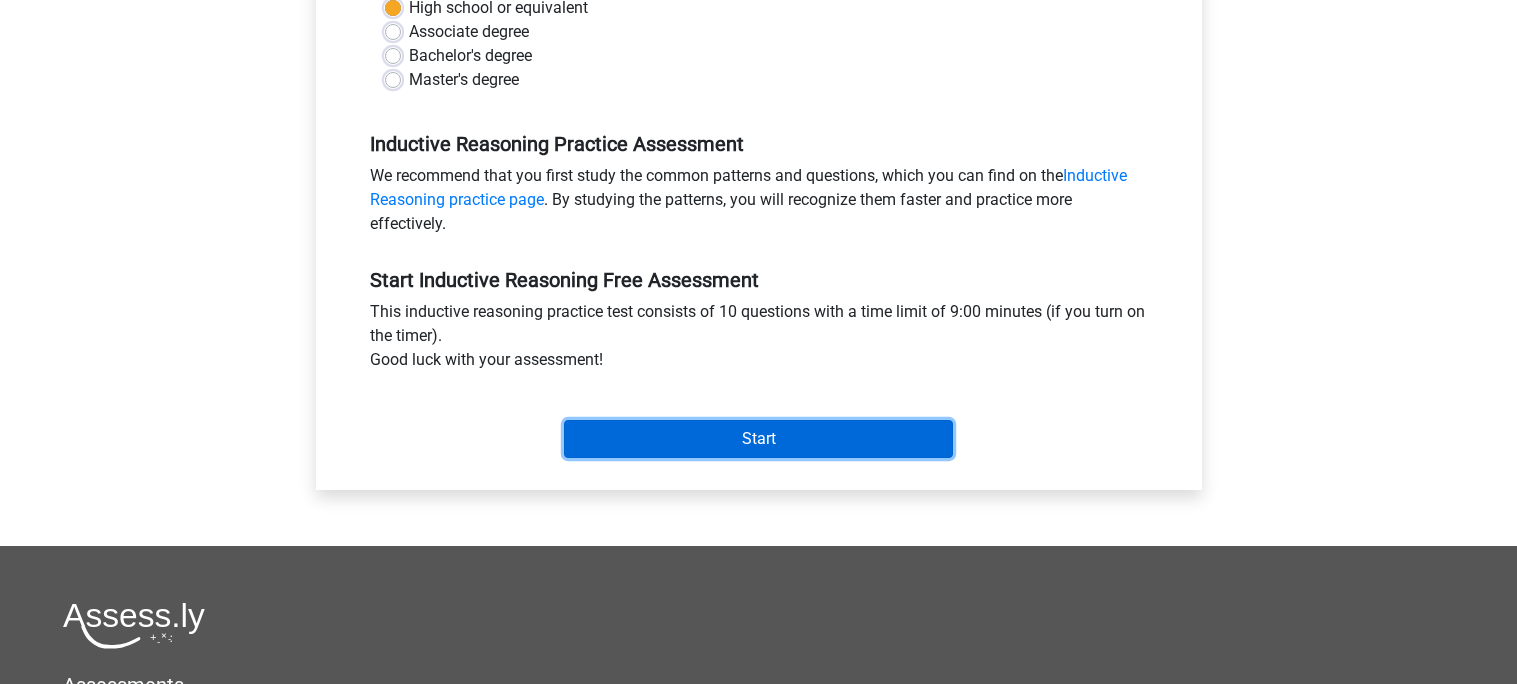 click on "Start" at bounding box center (758, 439) 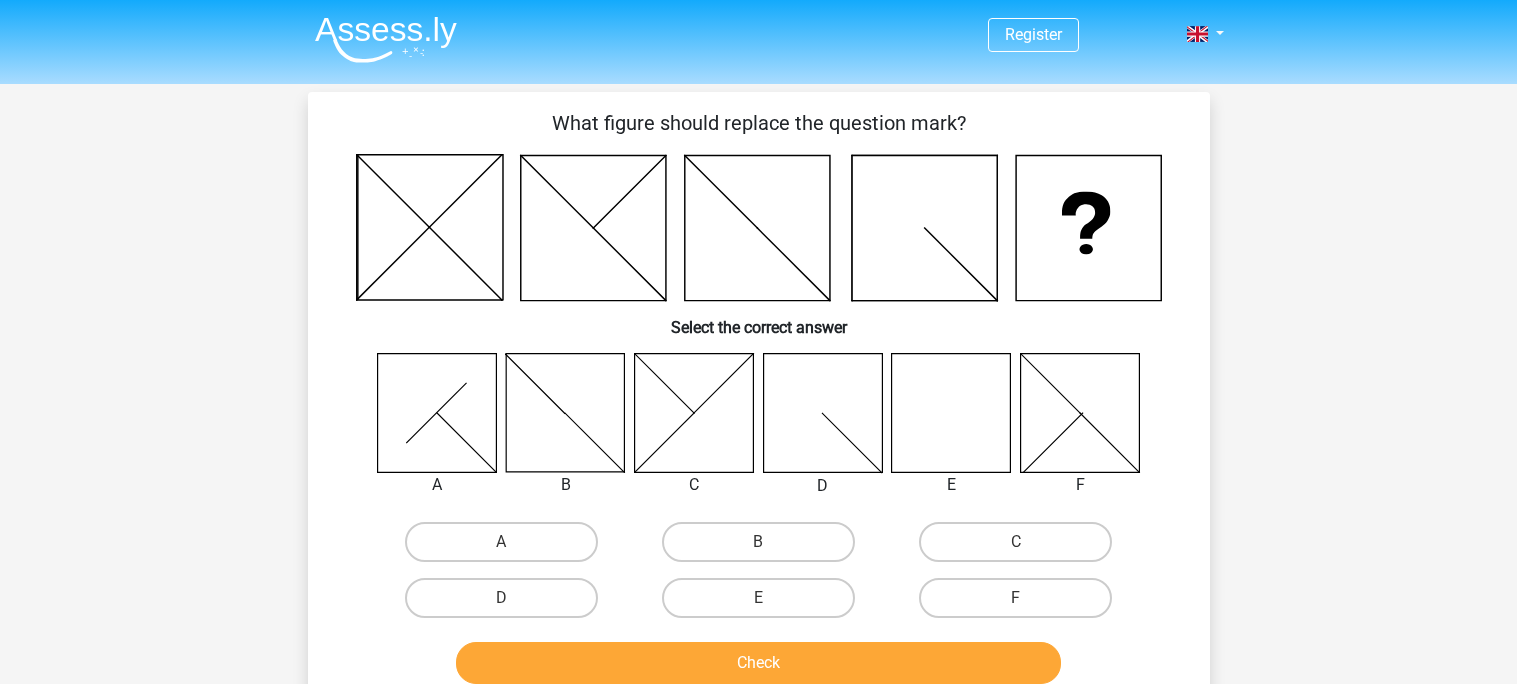 scroll, scrollTop: 0, scrollLeft: 0, axis: both 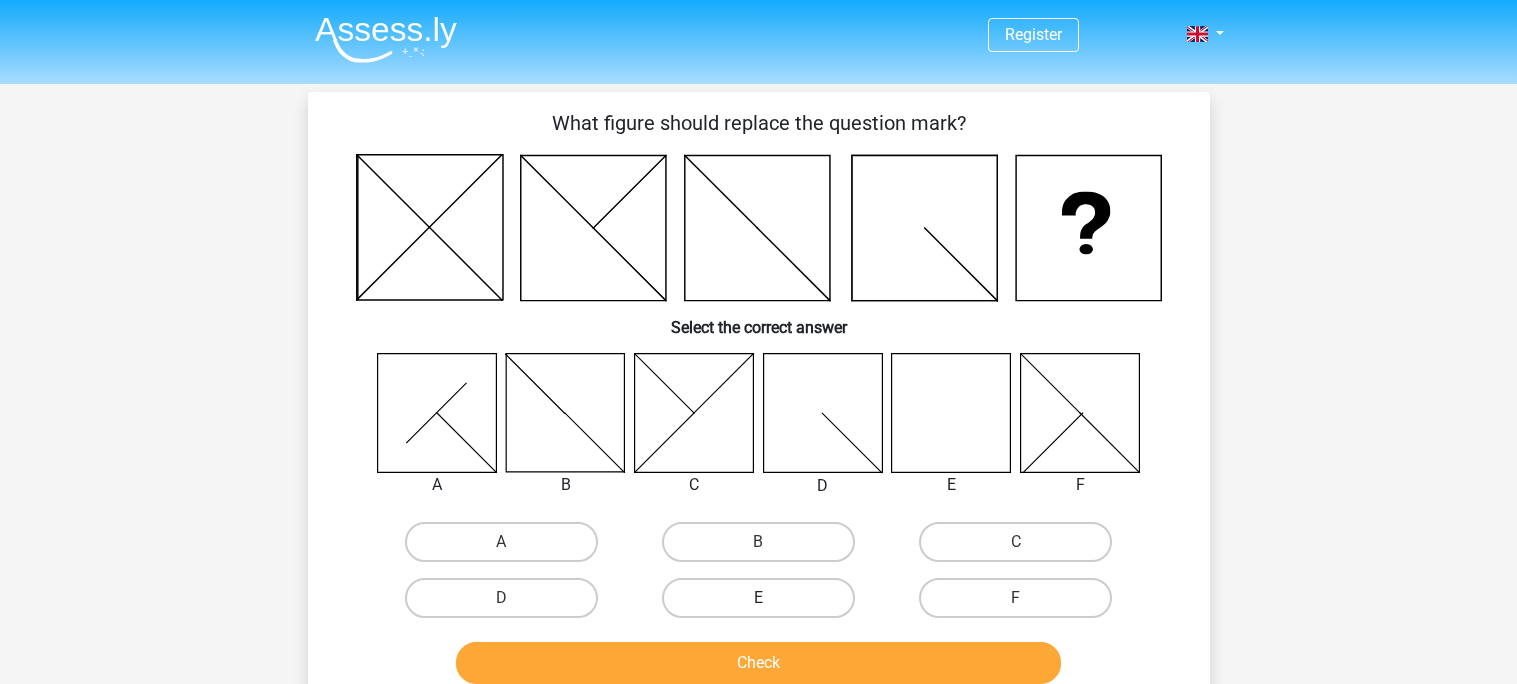 click on "E" at bounding box center (758, 598) 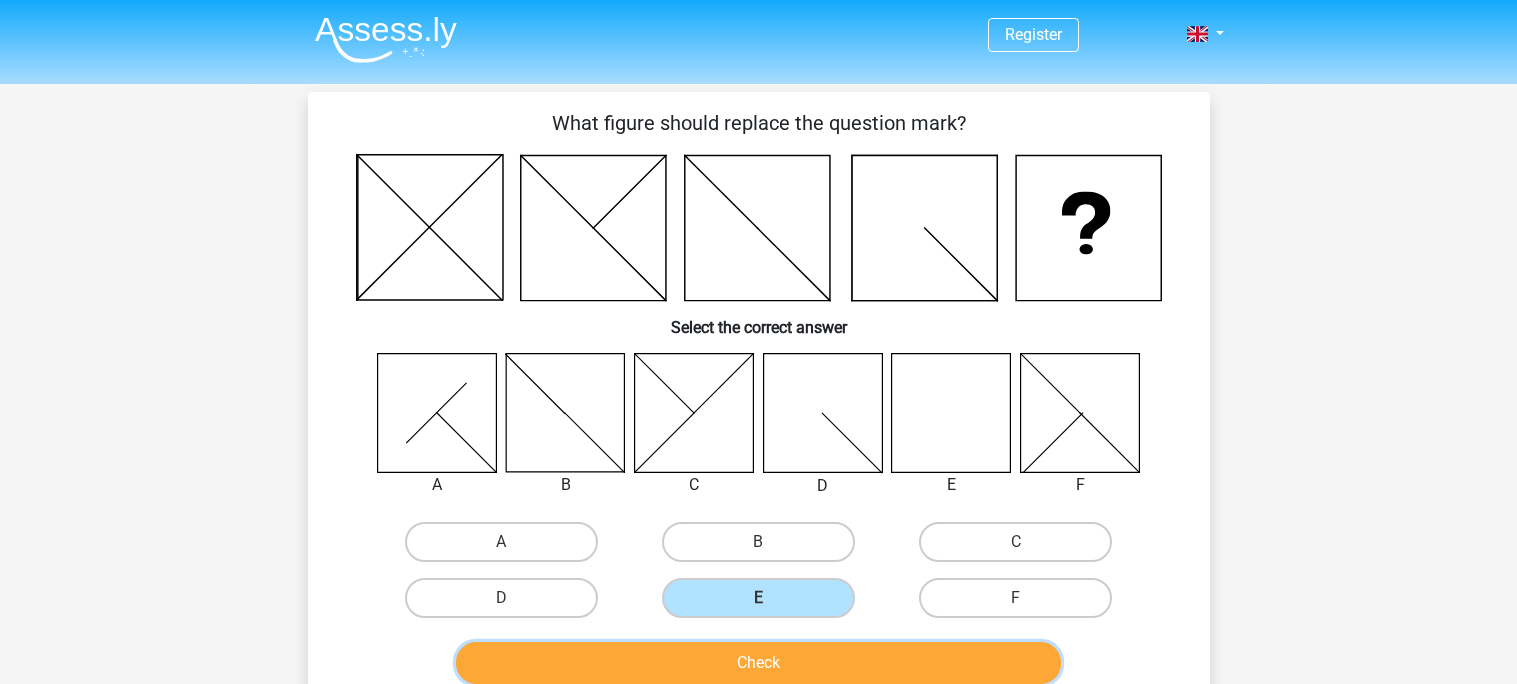 click on "Check" at bounding box center (758, 663) 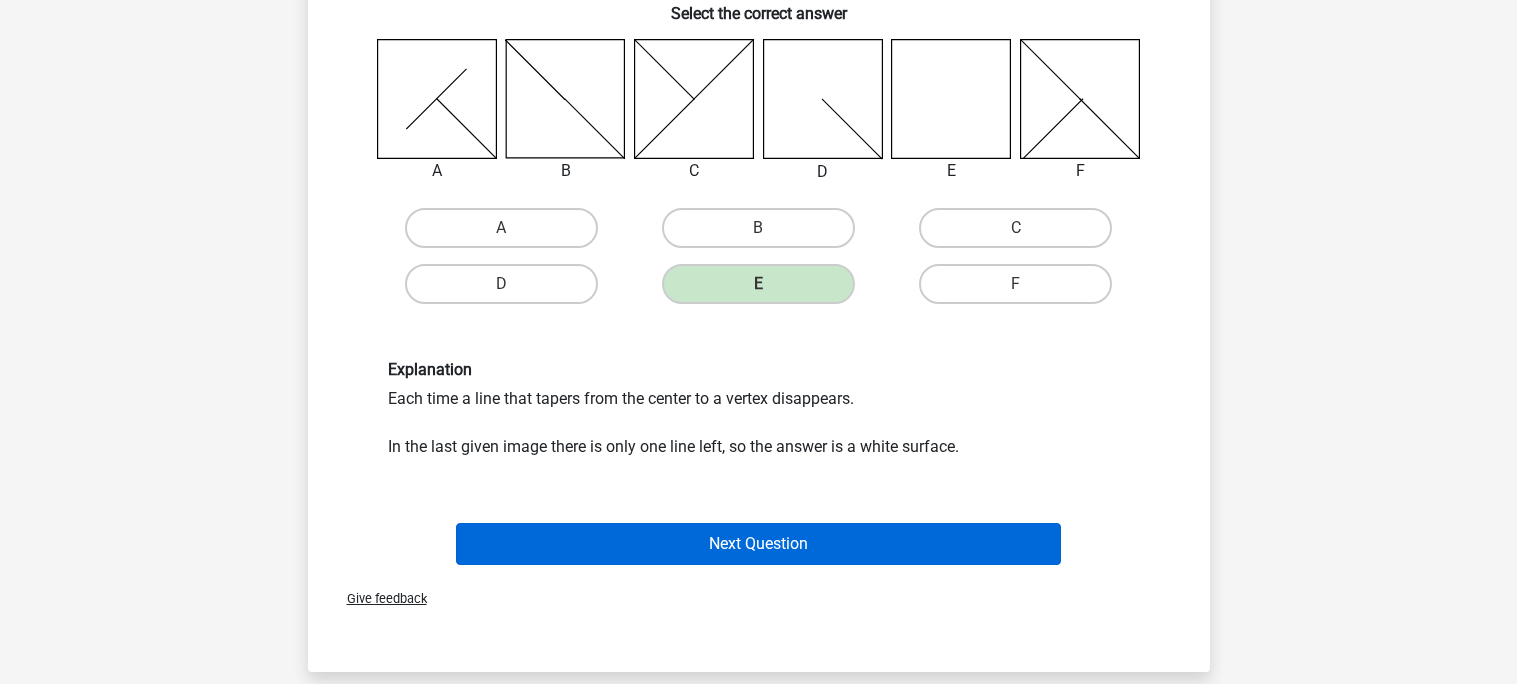 scroll, scrollTop: 310, scrollLeft: 0, axis: vertical 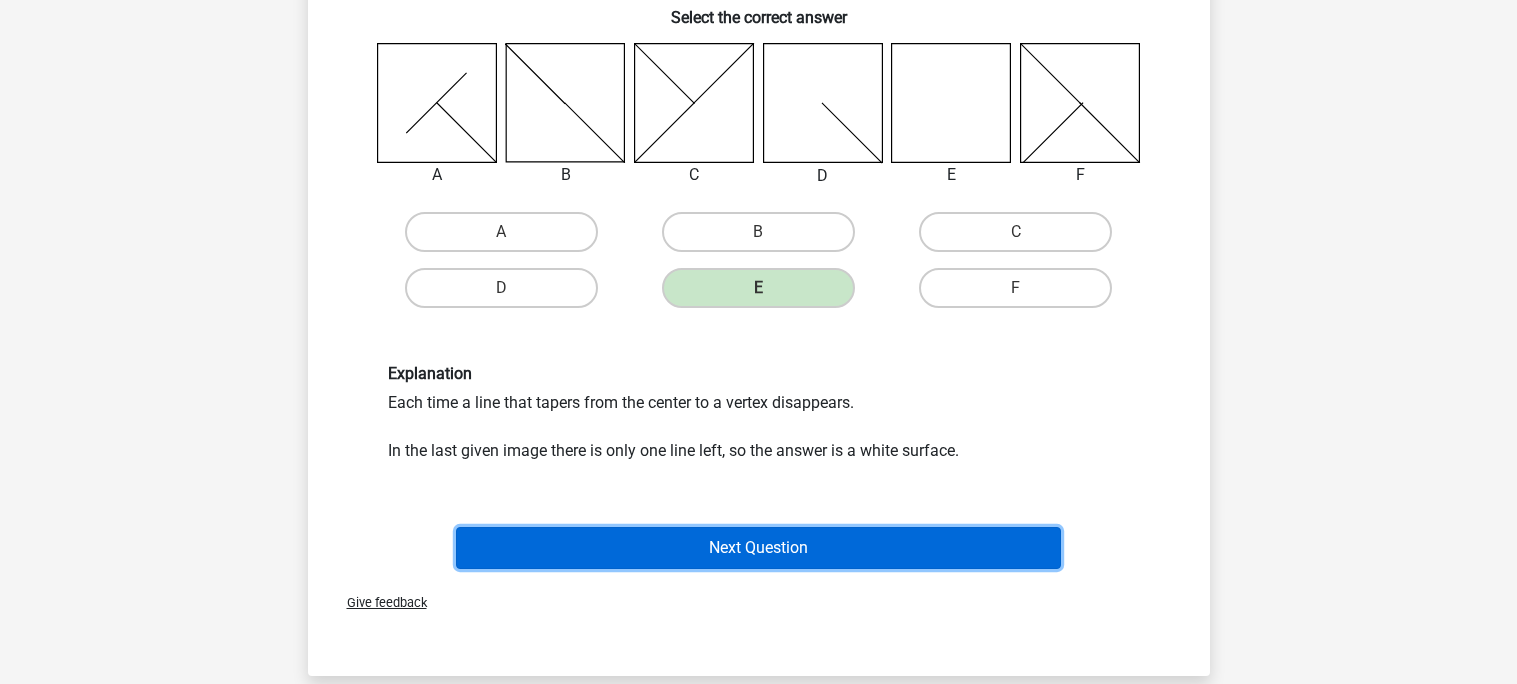 click on "Next Question" at bounding box center (758, 548) 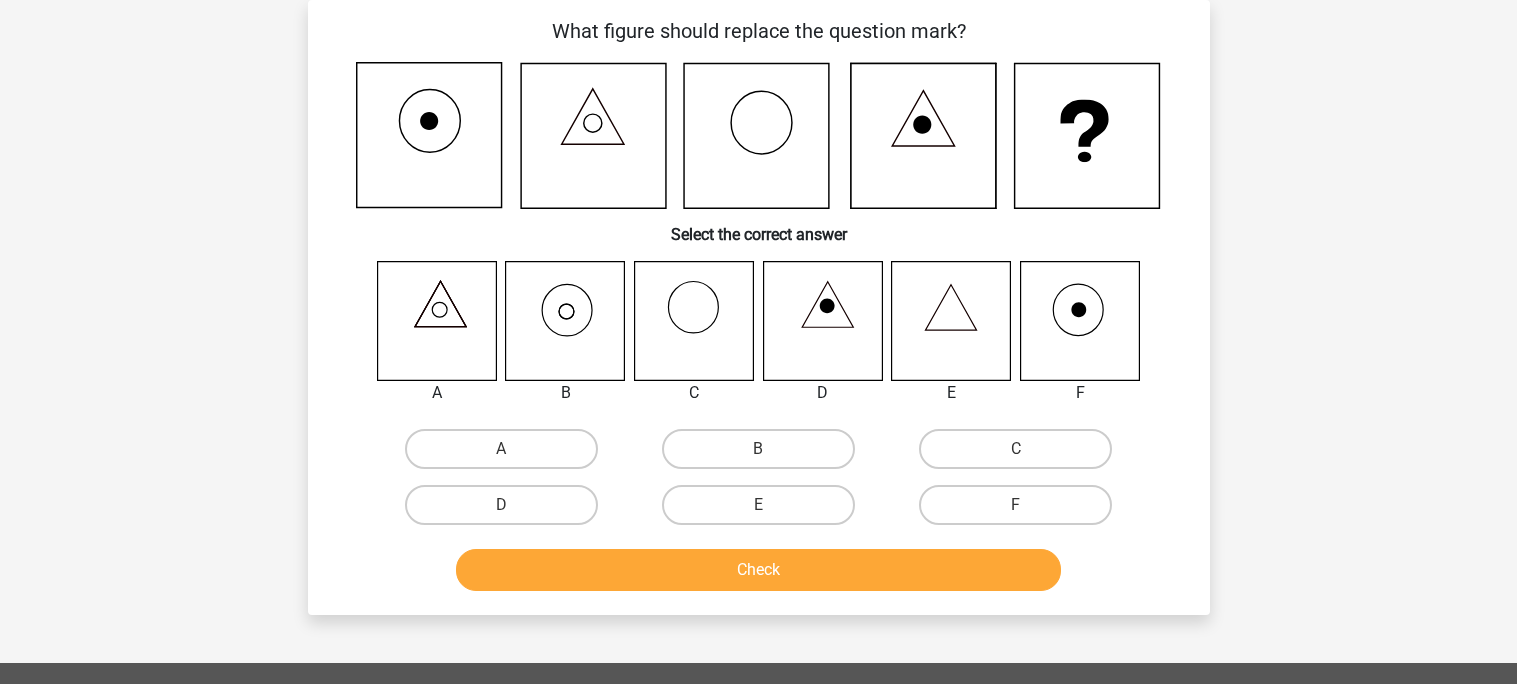 scroll, scrollTop: 0, scrollLeft: 0, axis: both 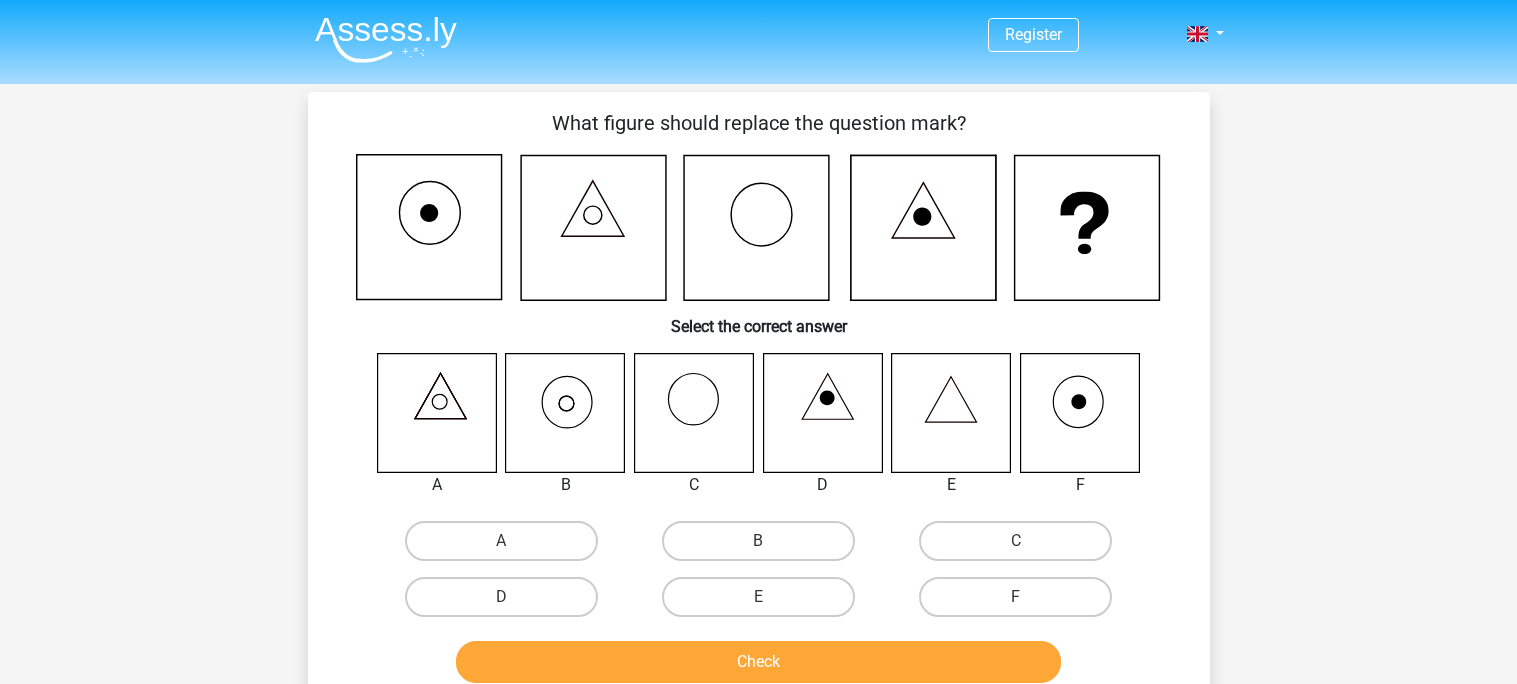 click 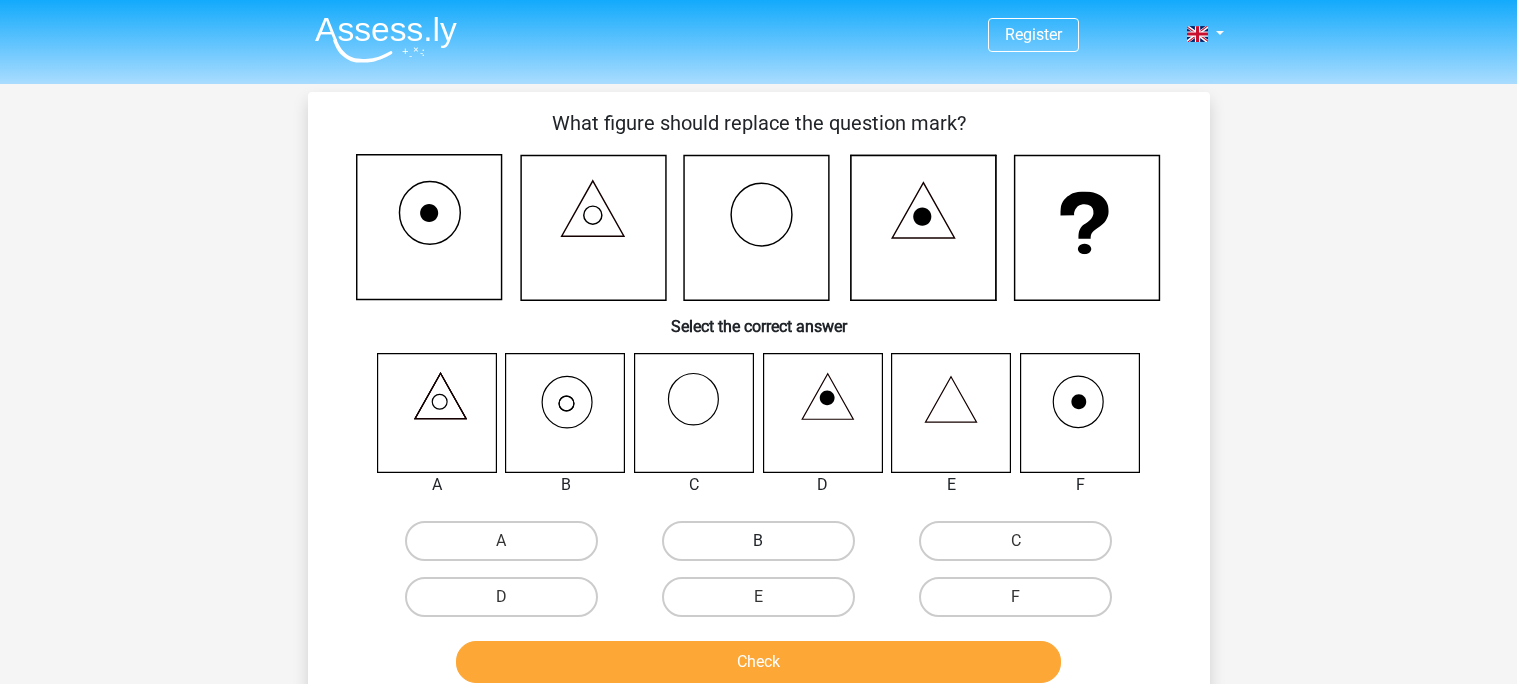 click on "B" at bounding box center (758, 541) 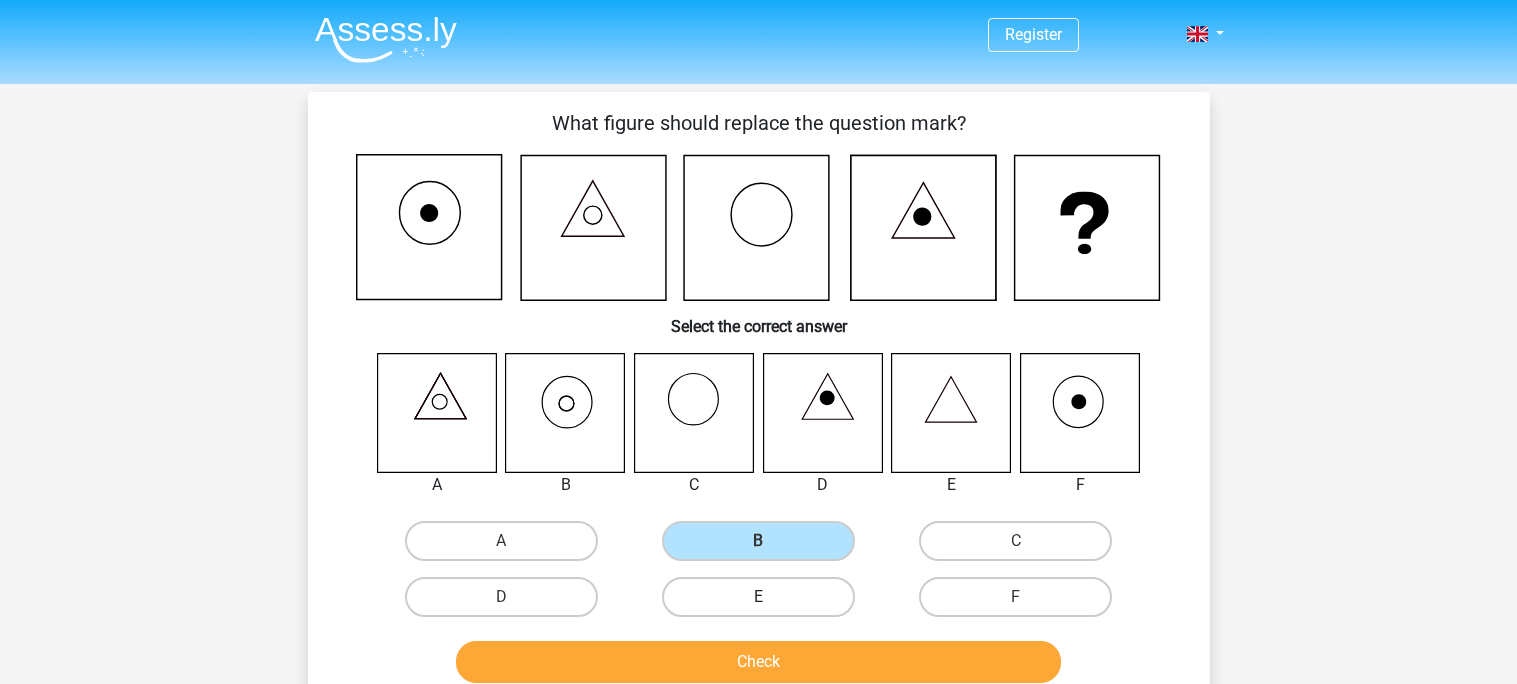 click on "E" at bounding box center [758, 597] 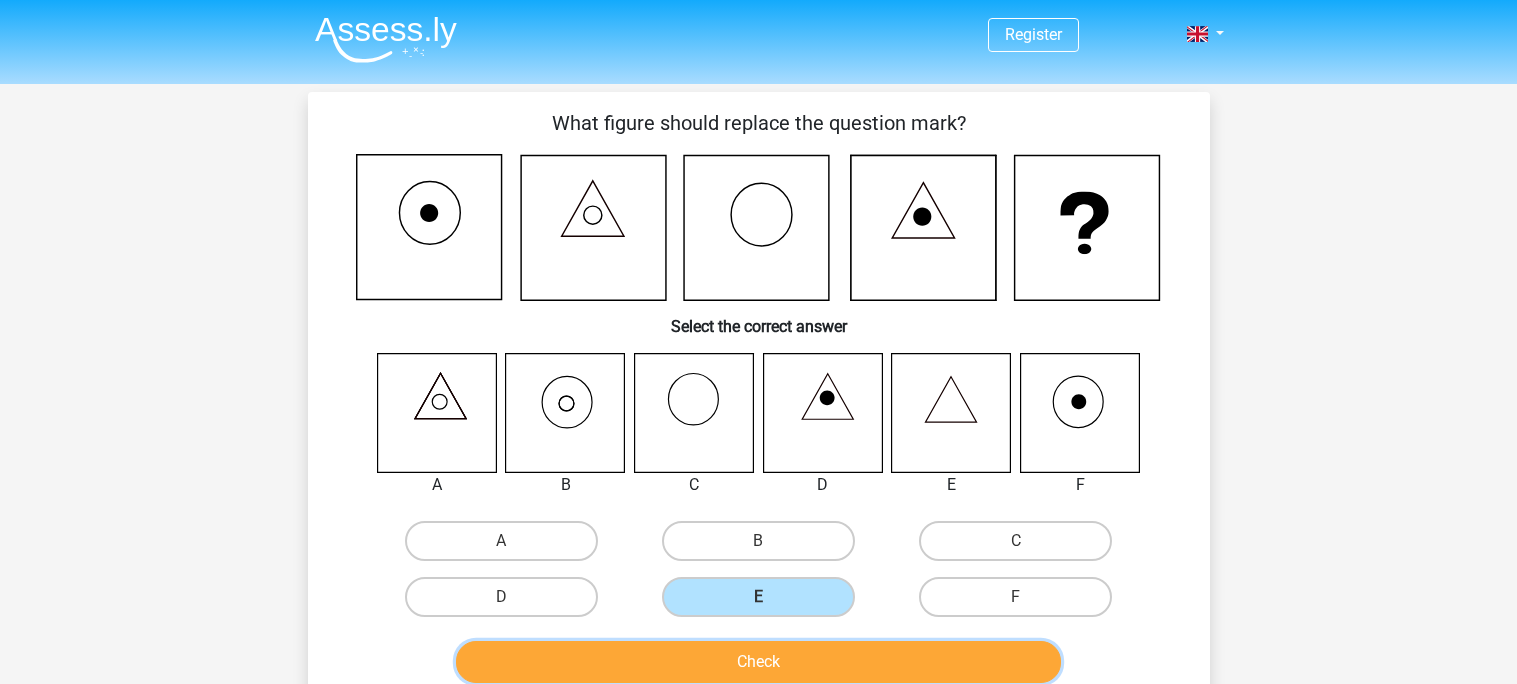click on "Check" at bounding box center (758, 662) 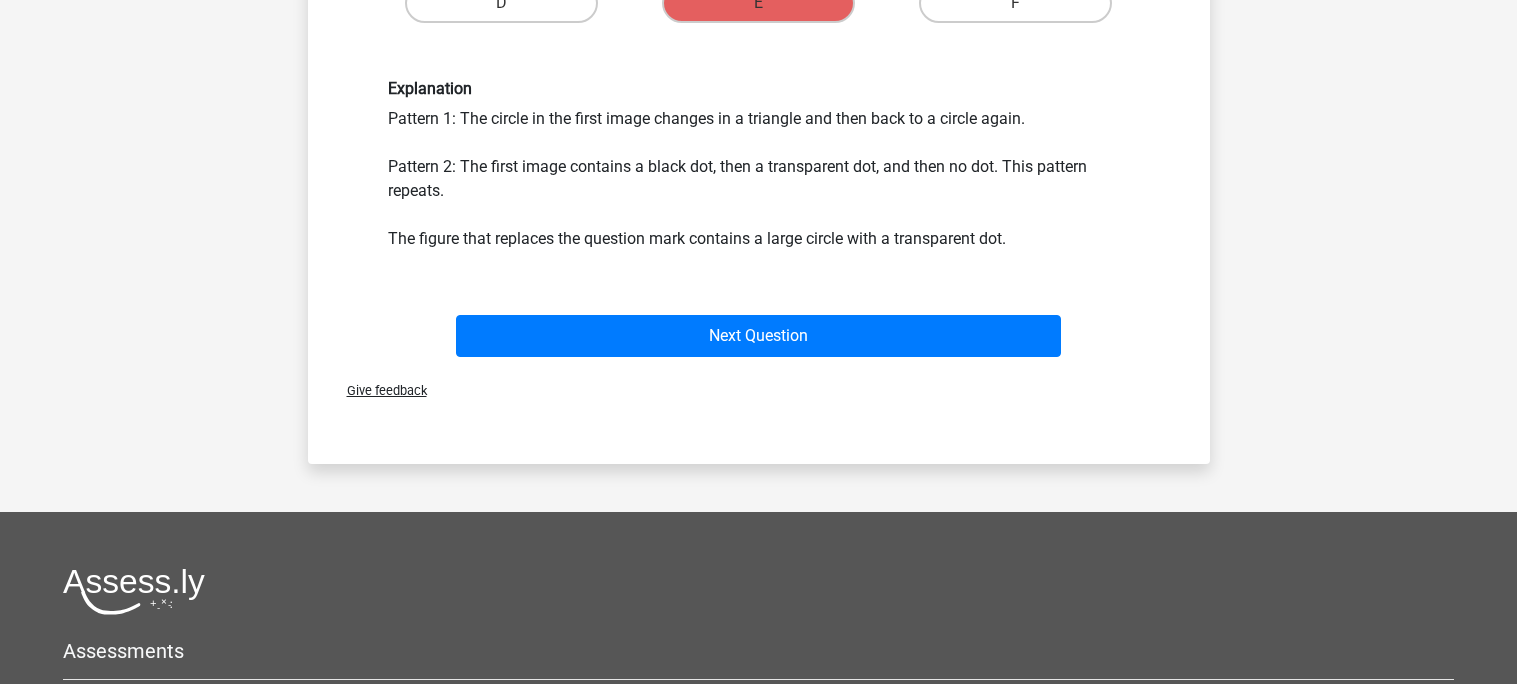scroll, scrollTop: 587, scrollLeft: 0, axis: vertical 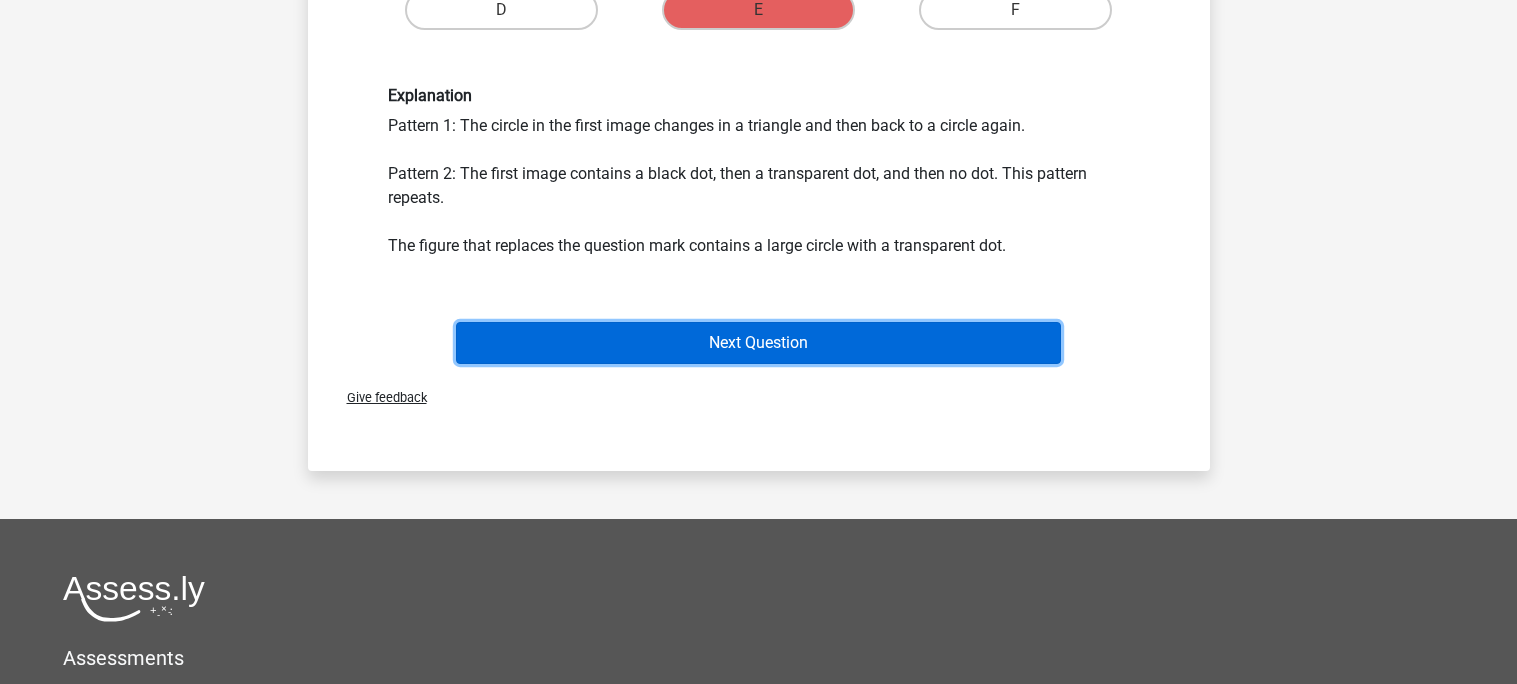 click on "Next Question" at bounding box center (758, 343) 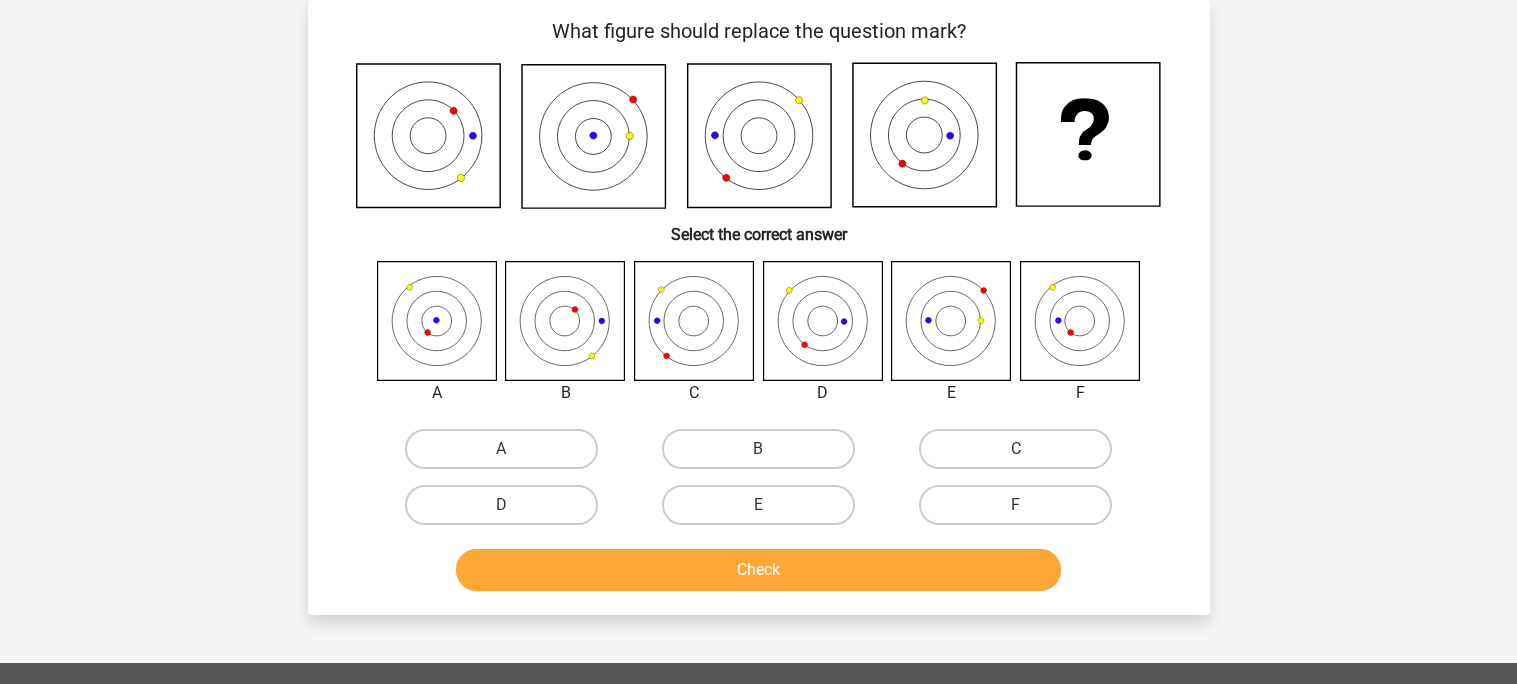 scroll, scrollTop: 0, scrollLeft: 0, axis: both 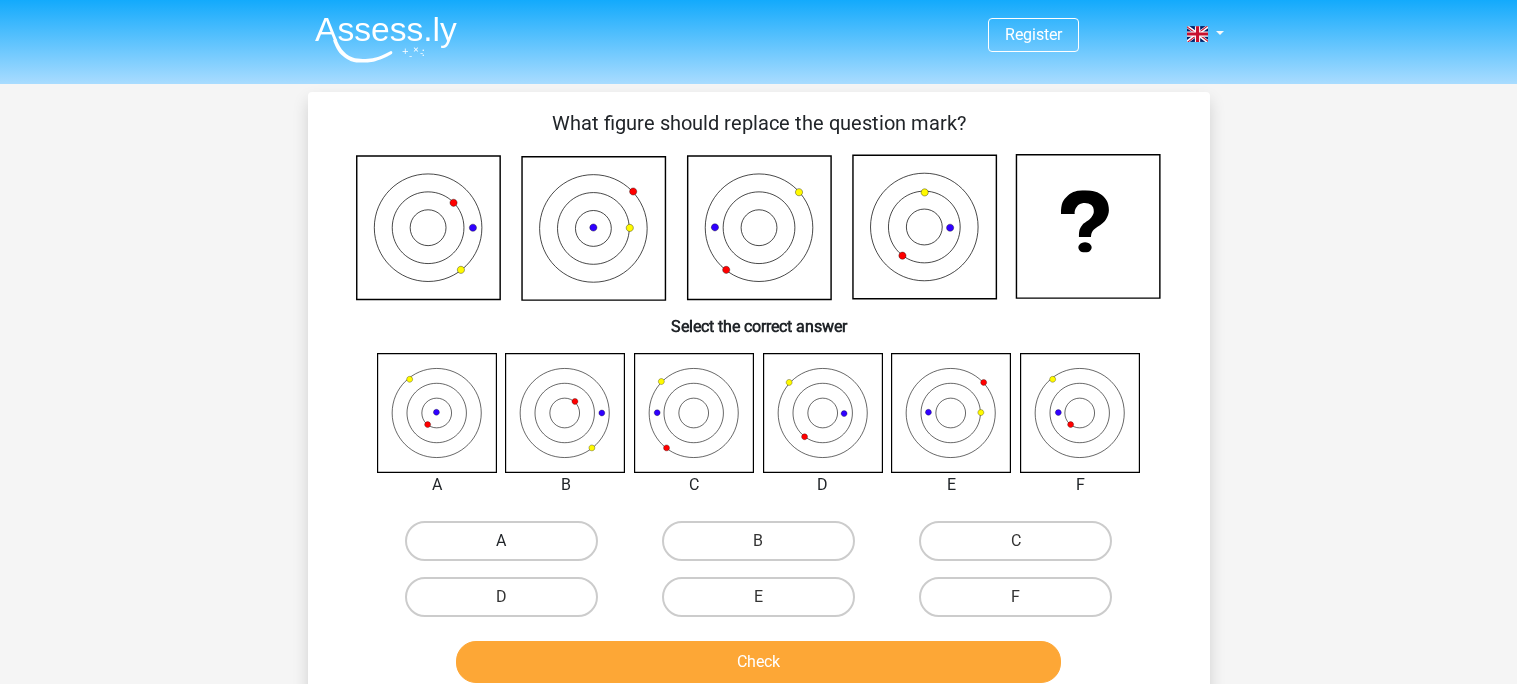 click on "A" at bounding box center [501, 541] 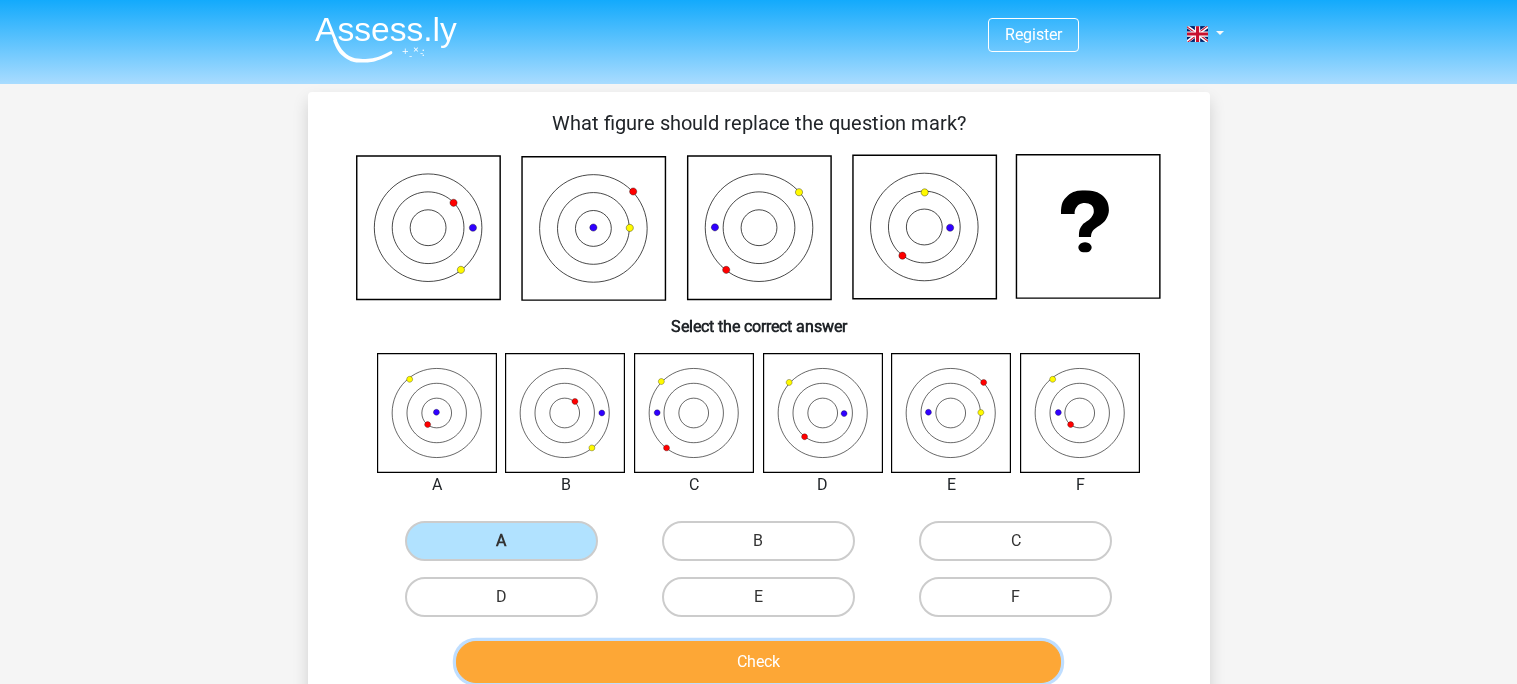 click on "Check" at bounding box center (758, 662) 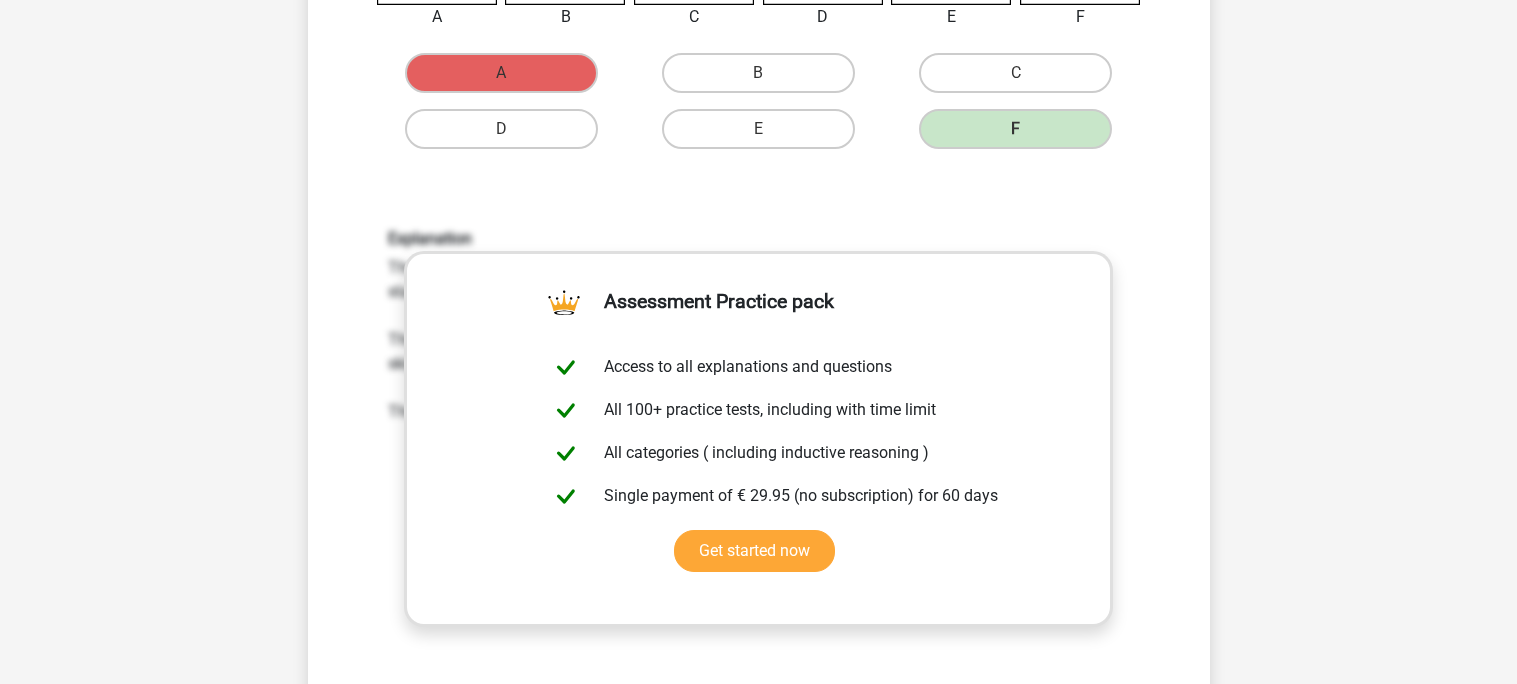 scroll, scrollTop: 474, scrollLeft: 0, axis: vertical 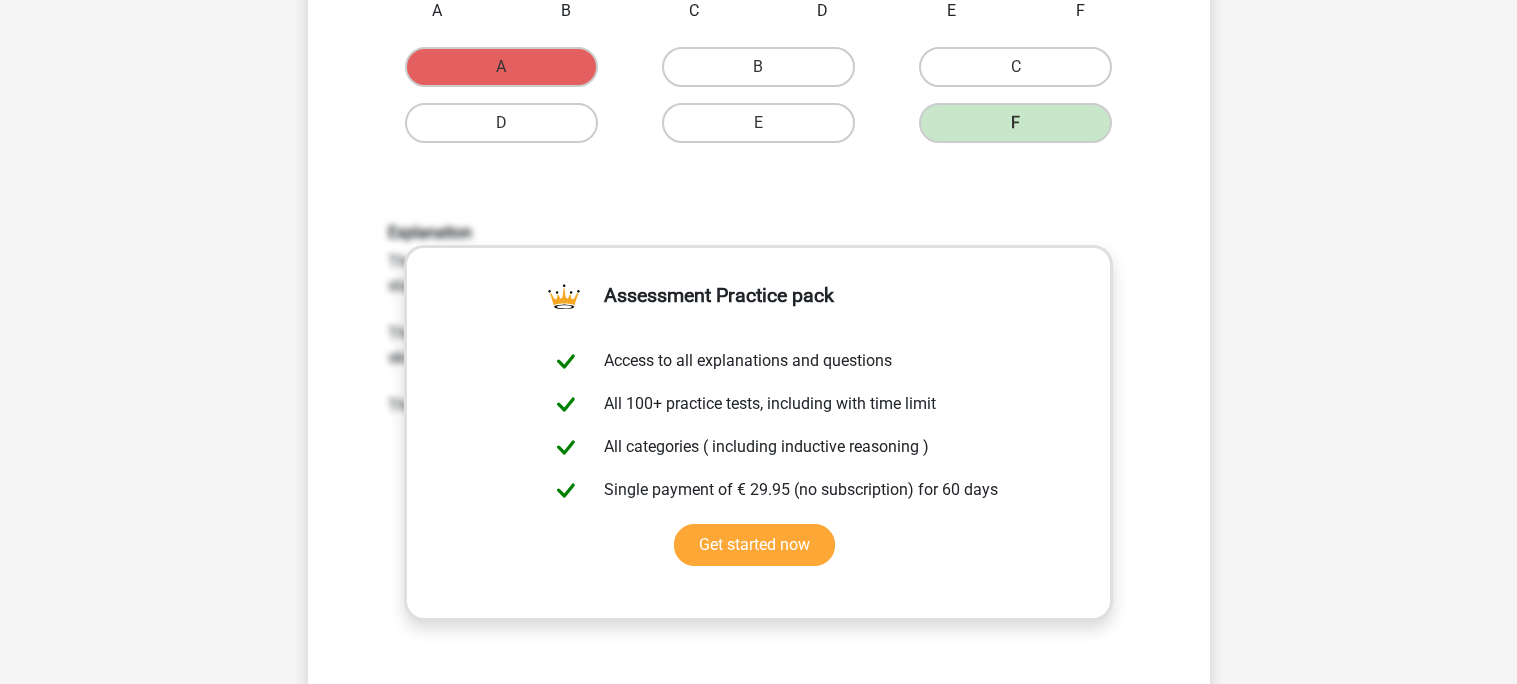 click on "Explanation
The red dot moves from the bottom left to the top right of the figure. If the dot is at the very top right, it starts again at the bottom left of the next image. The blue dot moves to the left in the horizontal plane. The dot is in between the lines of the circles and skips a plane each step. If the dot is on the far left in the figure, it continues to the right. The yellow dot moves counterclockwise and is alternately on the outer circle and the circle within it." at bounding box center [759, 485] 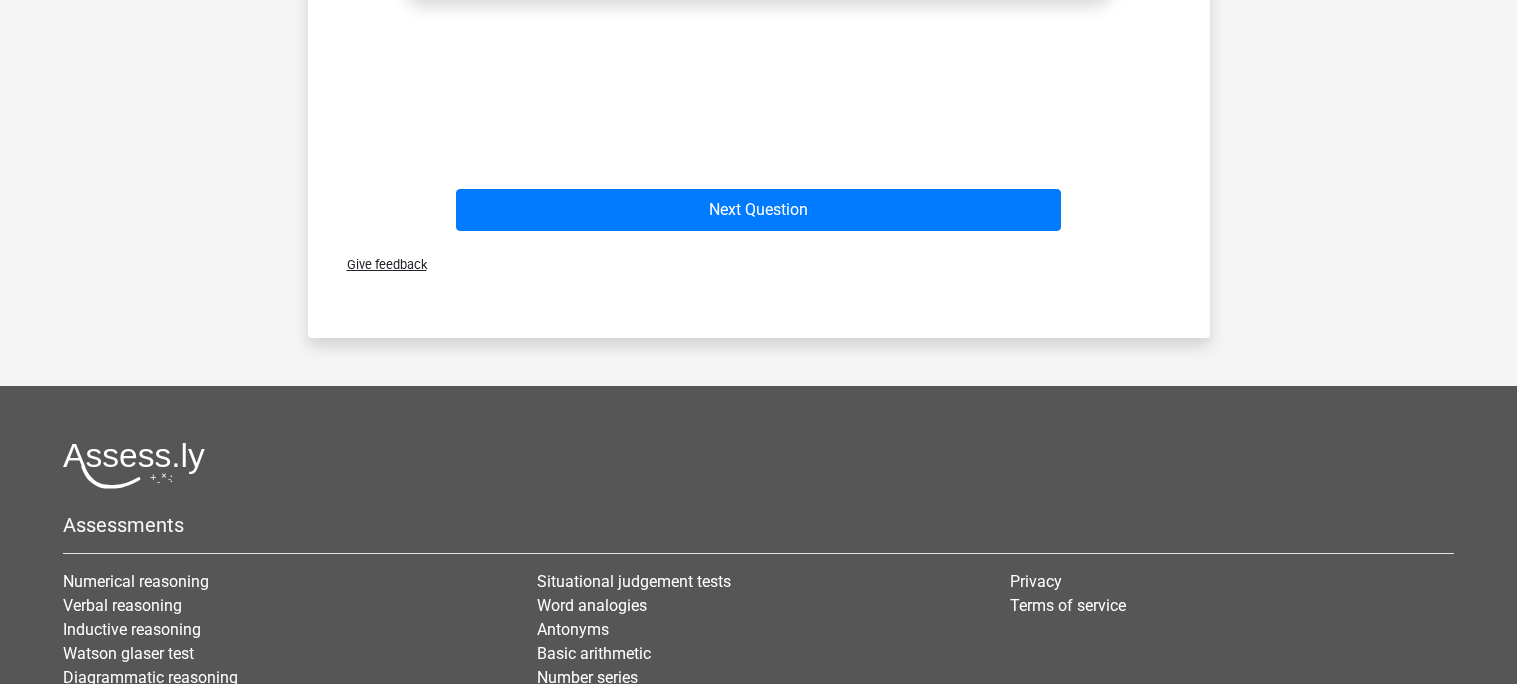 scroll, scrollTop: 1048, scrollLeft: 0, axis: vertical 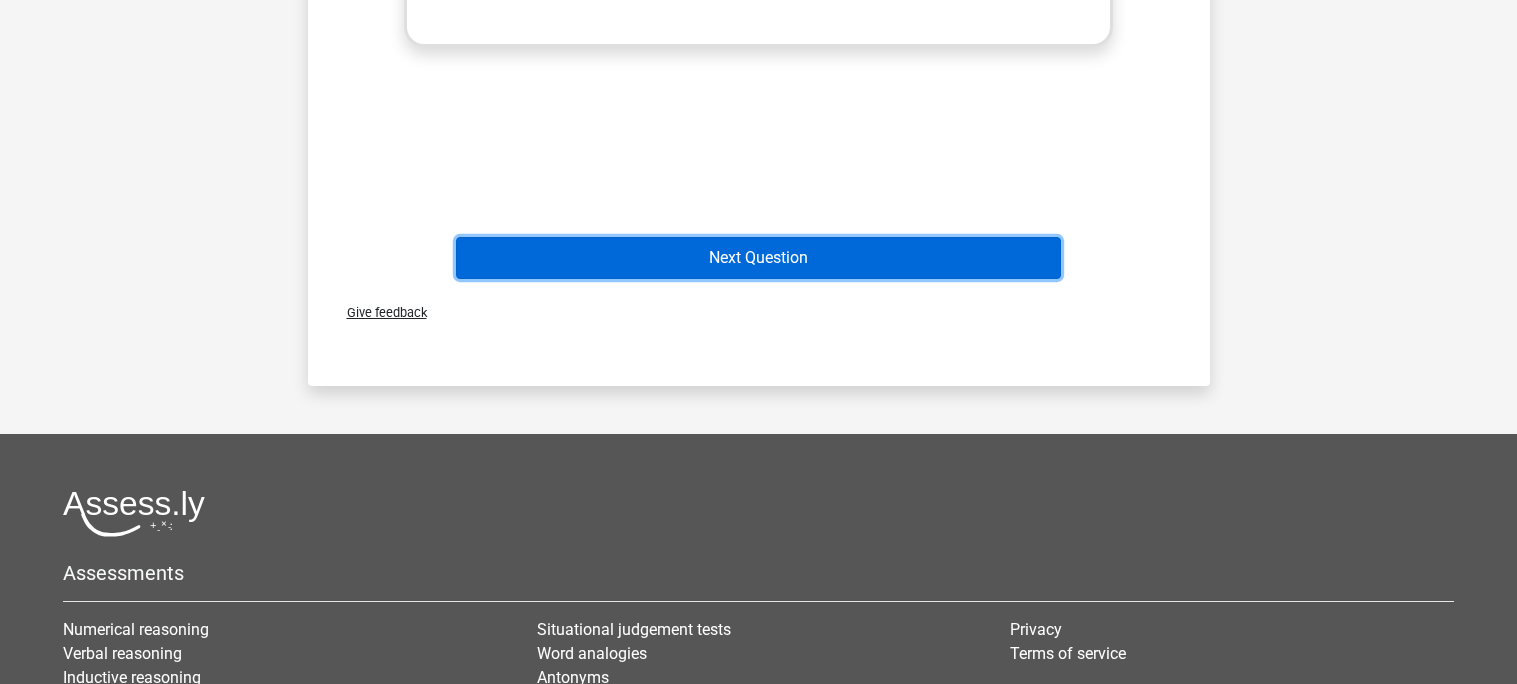 click on "Next Question" at bounding box center (758, 258) 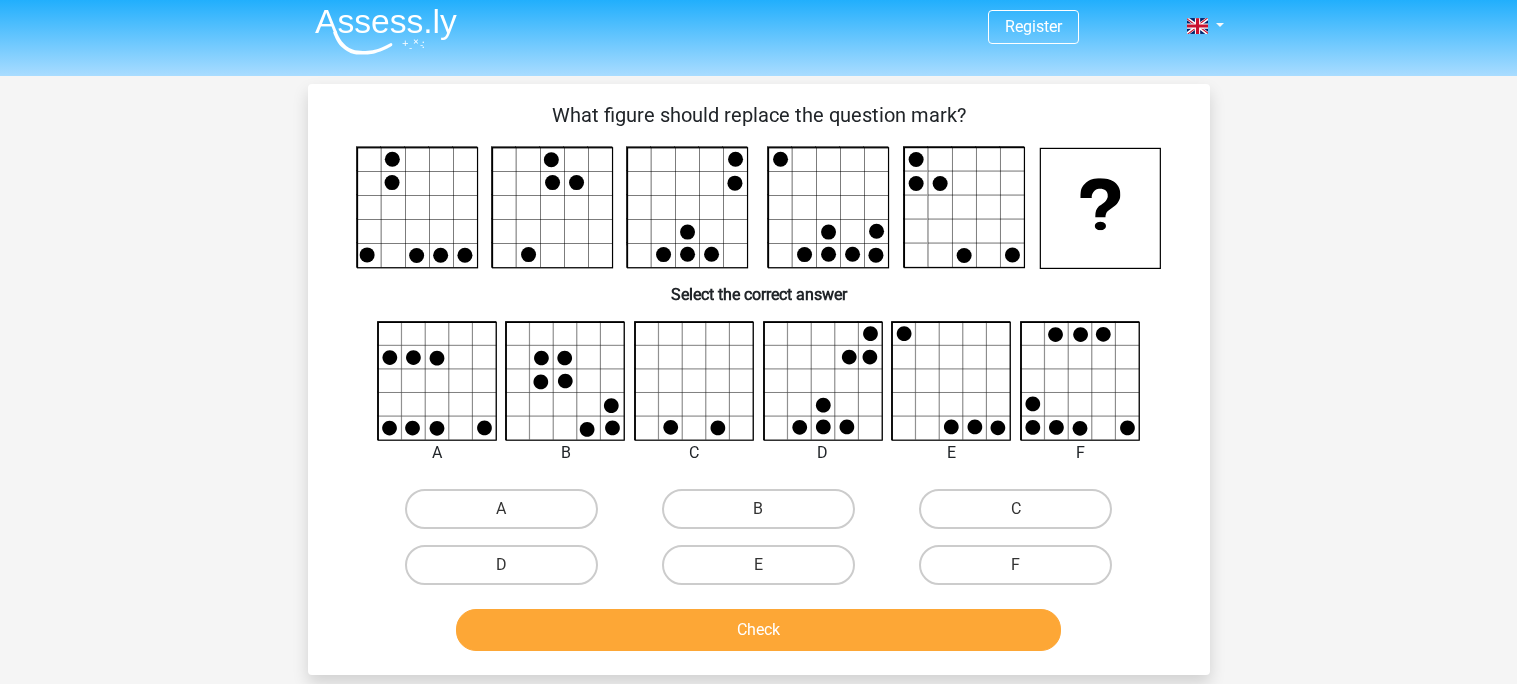 scroll, scrollTop: 0, scrollLeft: 0, axis: both 